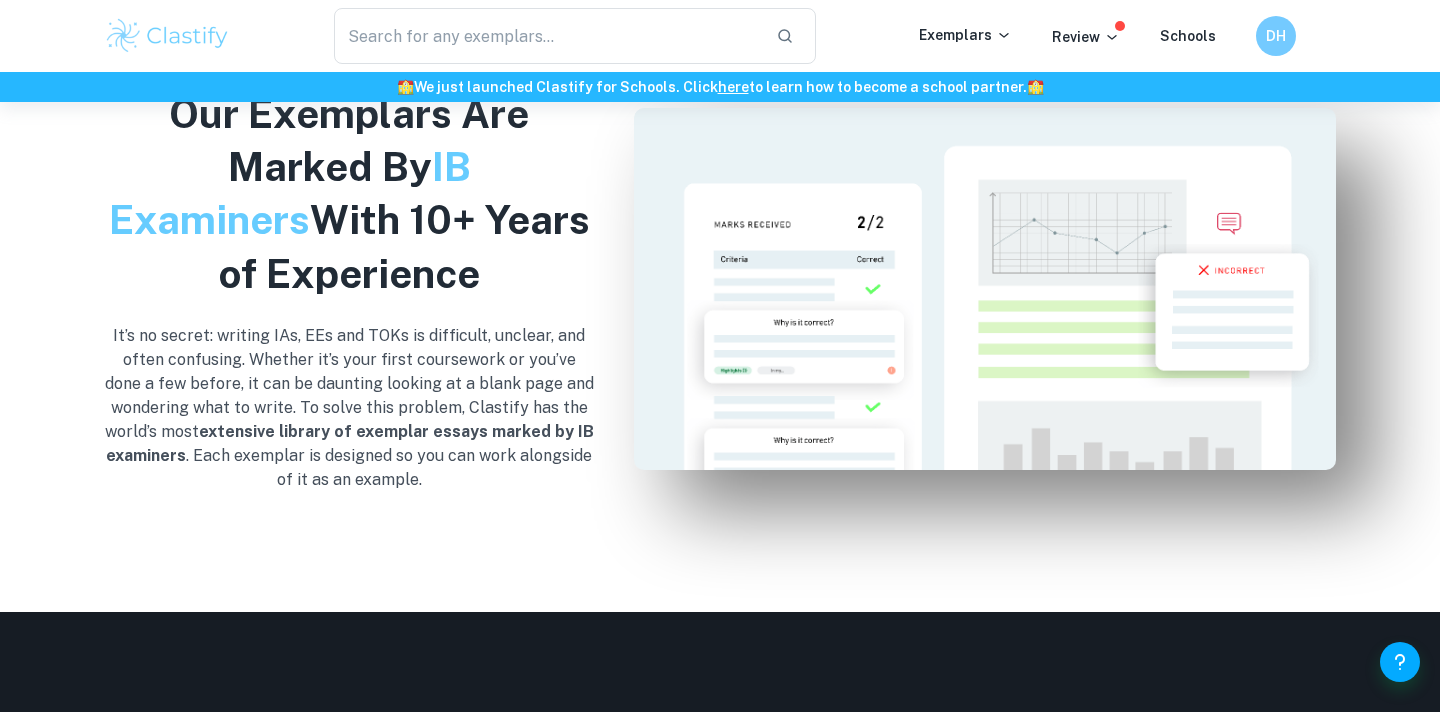 scroll, scrollTop: 1994, scrollLeft: 0, axis: vertical 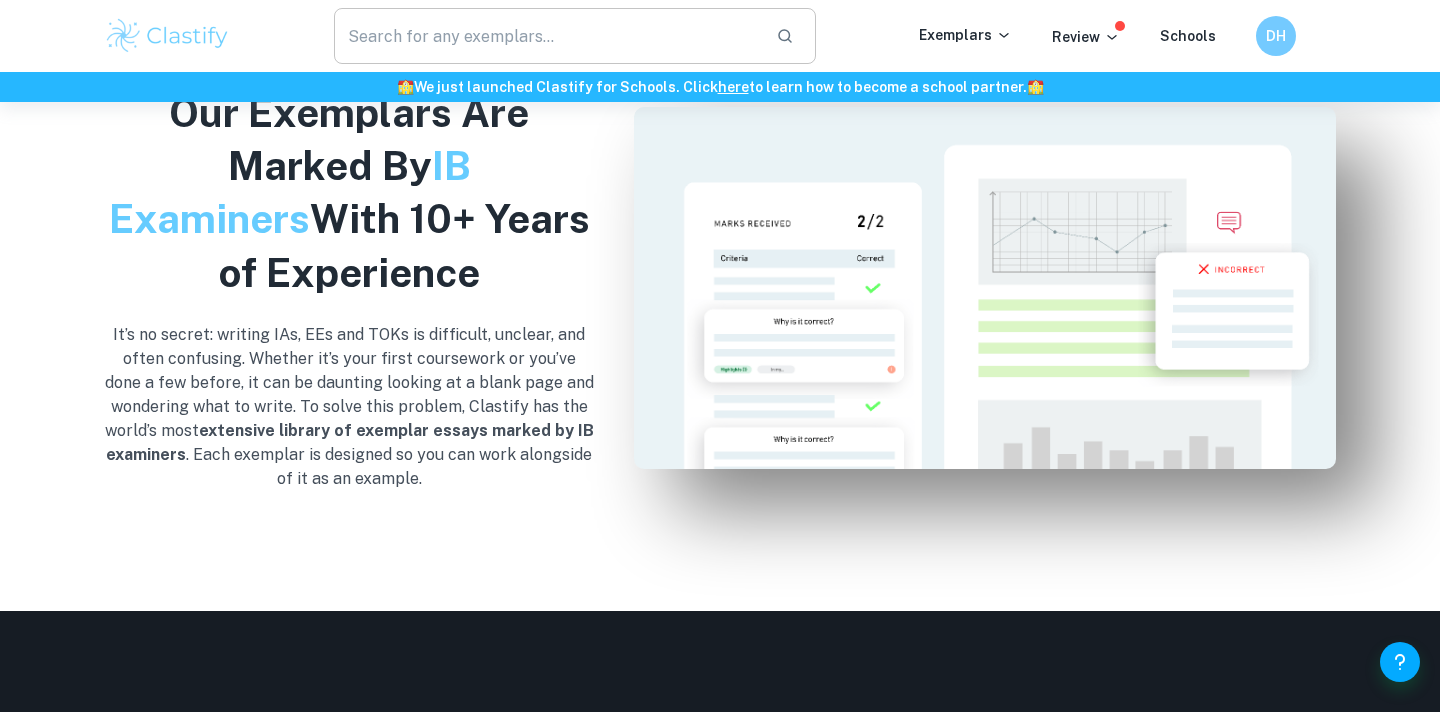 click at bounding box center [547, 36] 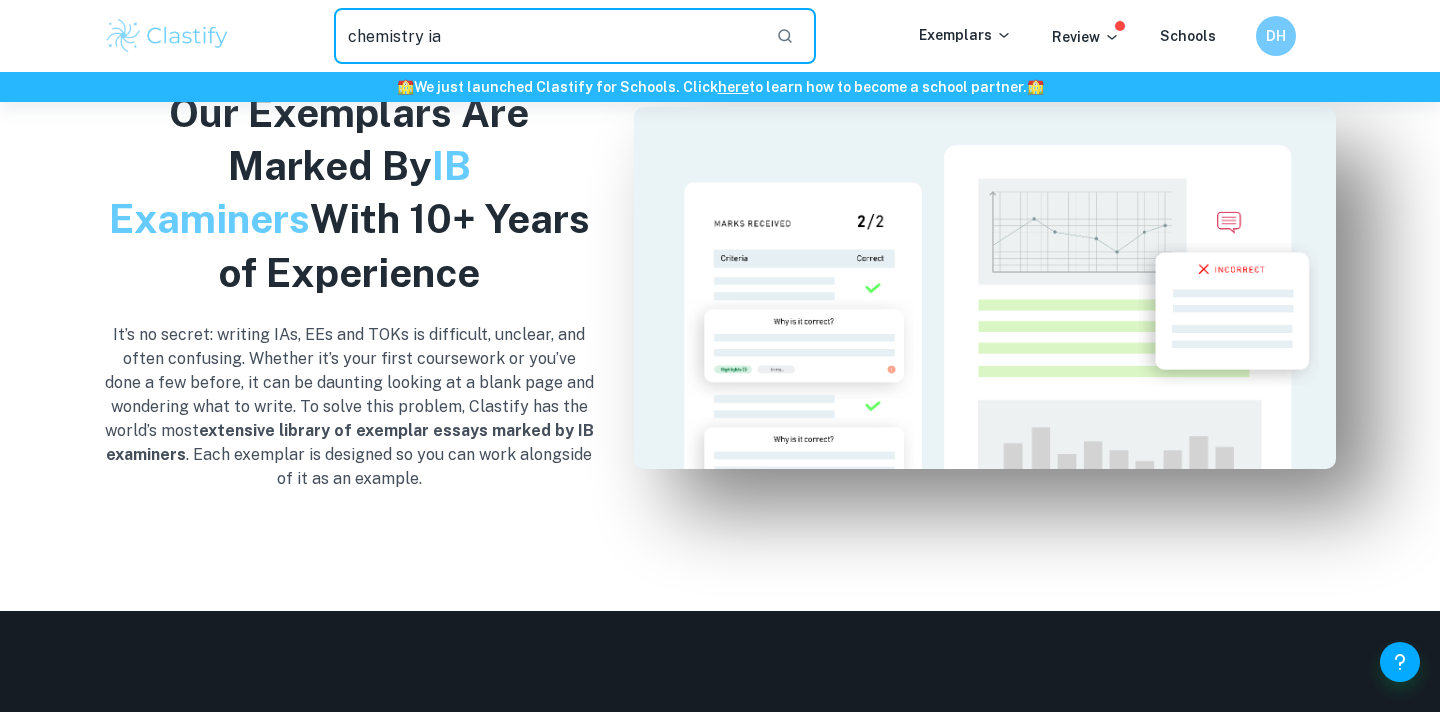 type on "chemistry ia" 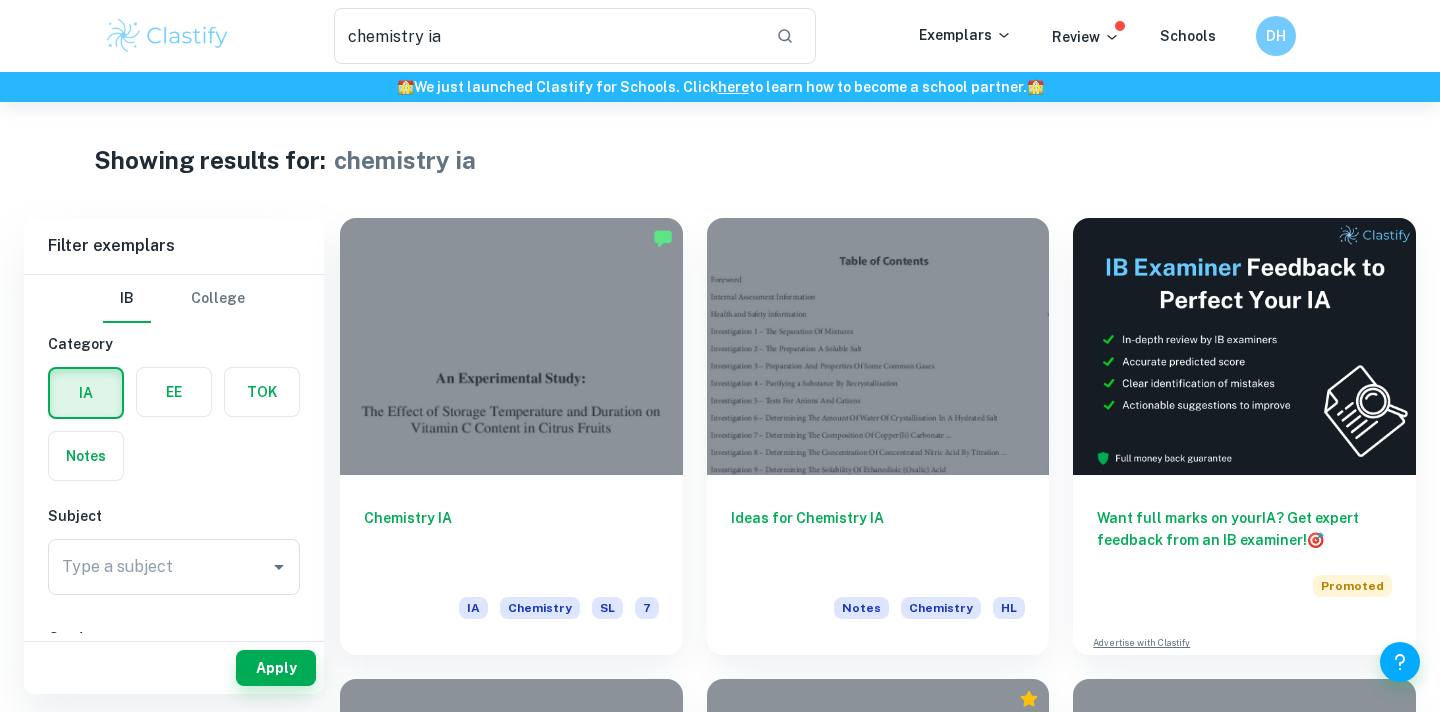 scroll, scrollTop: 110, scrollLeft: 0, axis: vertical 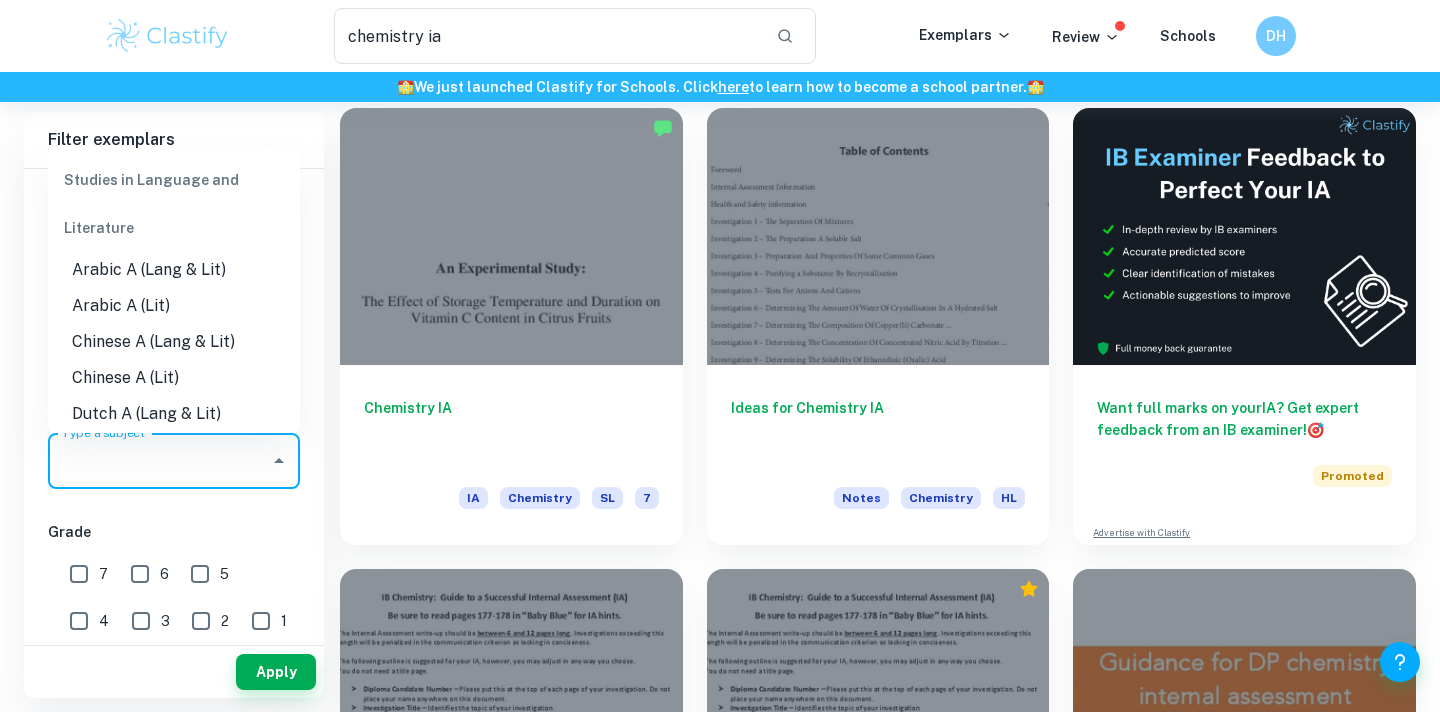 click on "Type a subject Type a subject" at bounding box center [174, 461] 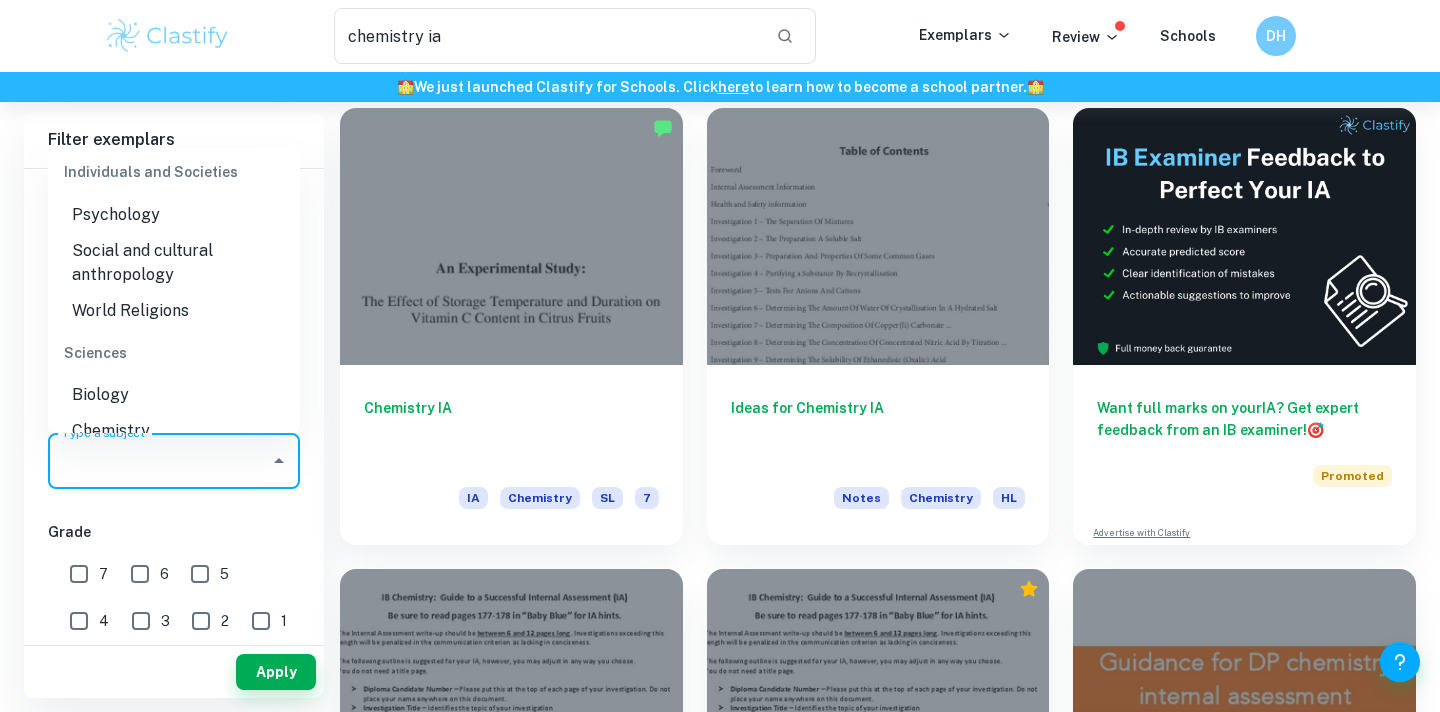 scroll, scrollTop: 2504, scrollLeft: 0, axis: vertical 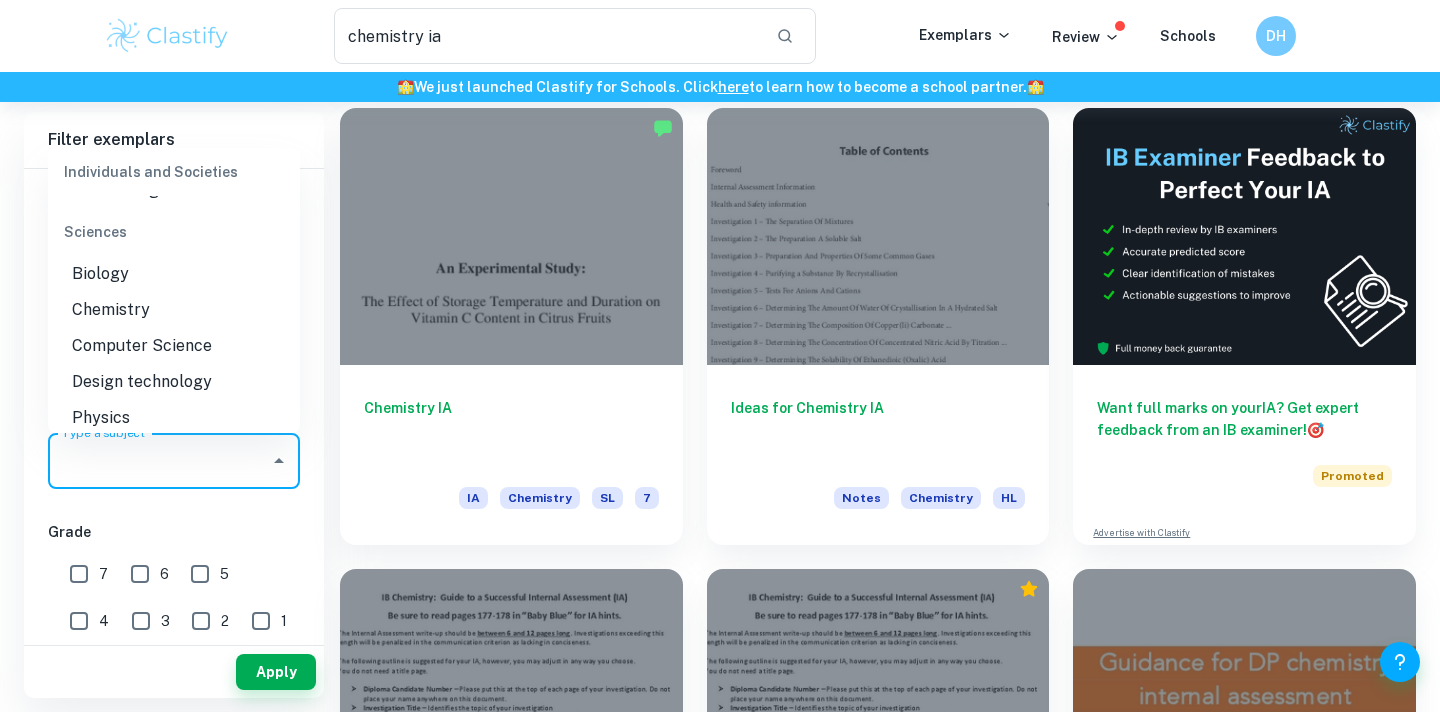 click on "Chemistry" at bounding box center (174, 310) 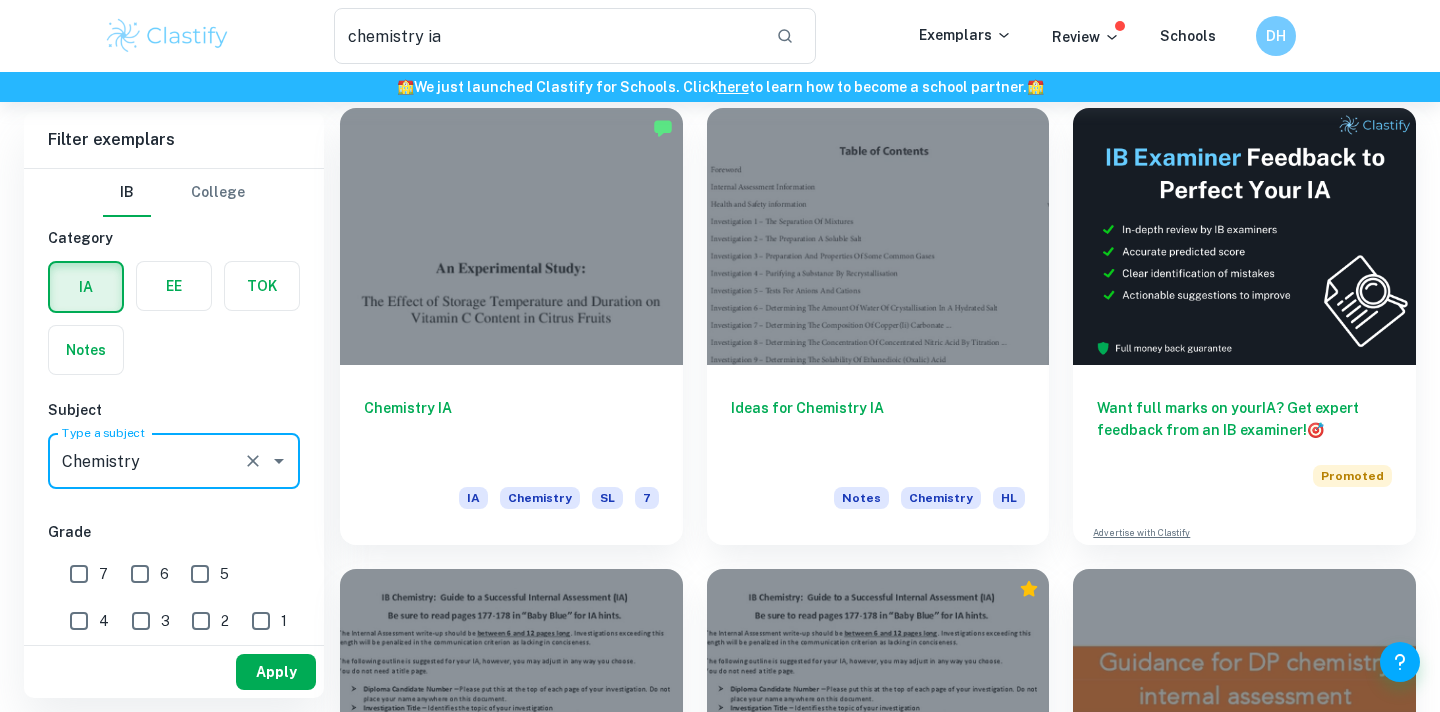 click on "Apply" at bounding box center [276, 672] 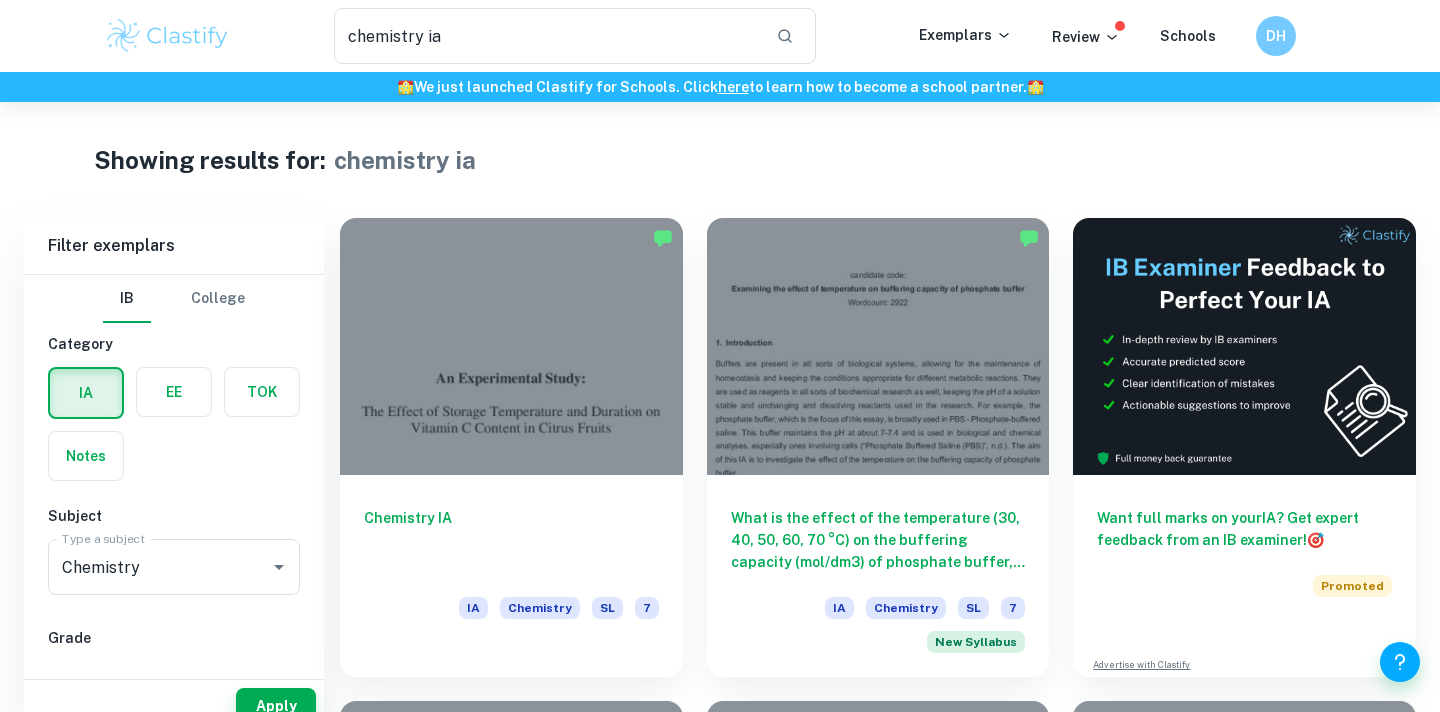 scroll, scrollTop: 38, scrollLeft: 0, axis: vertical 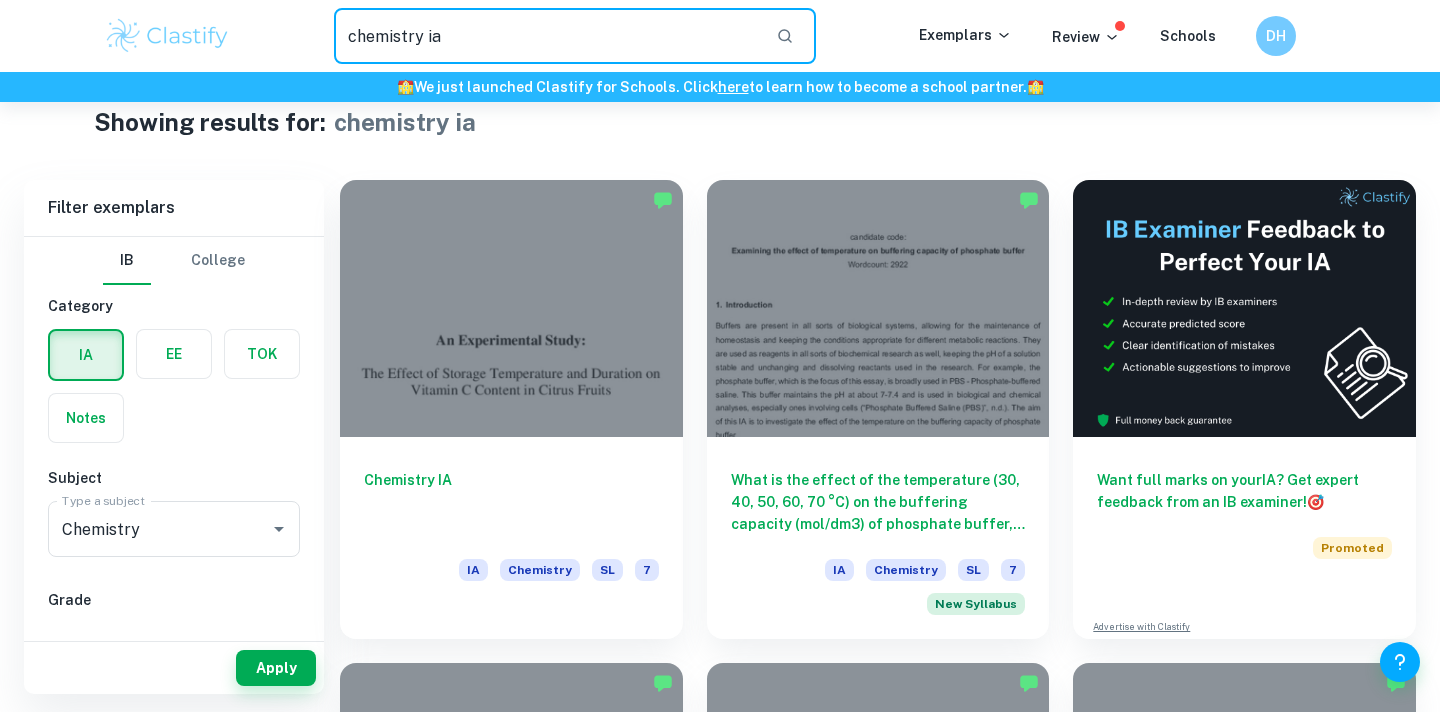 drag, startPoint x: 551, startPoint y: 46, endPoint x: 337, endPoint y: 46, distance: 214 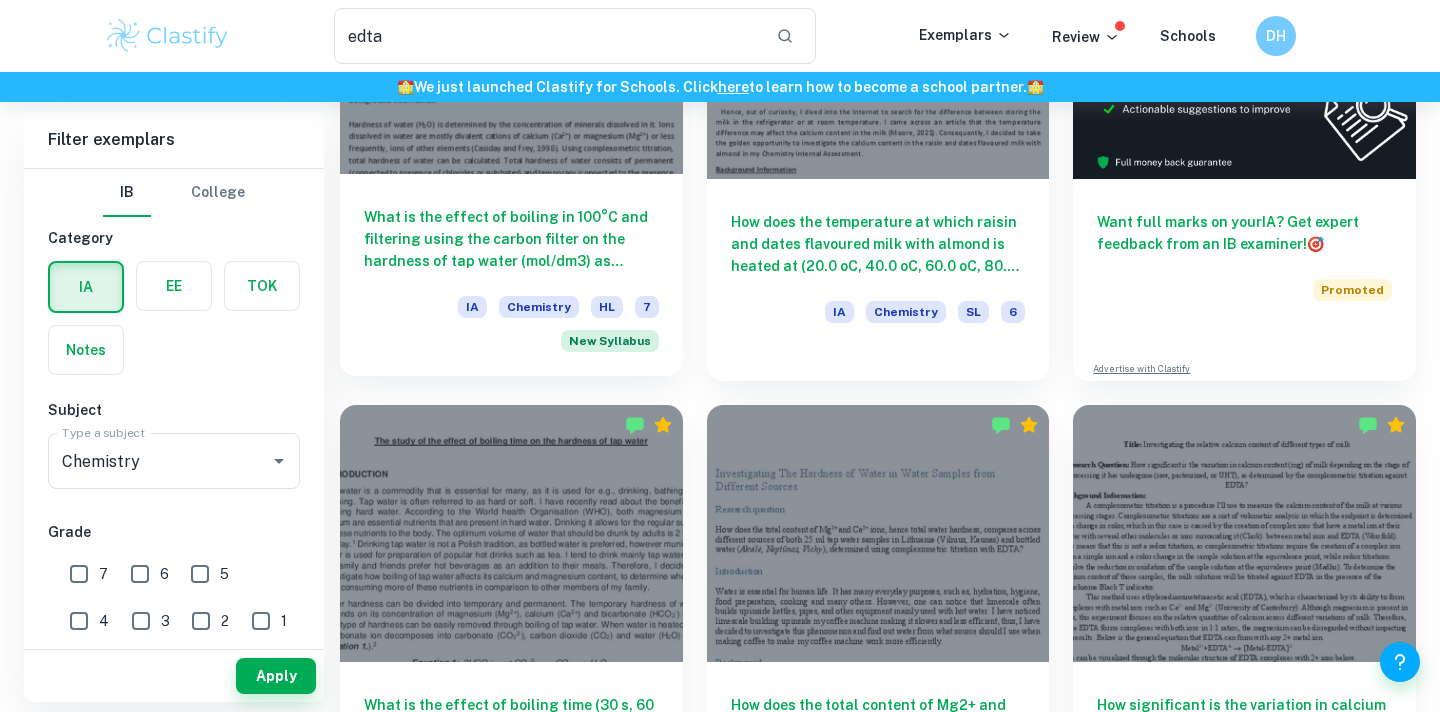 scroll, scrollTop: 527, scrollLeft: 0, axis: vertical 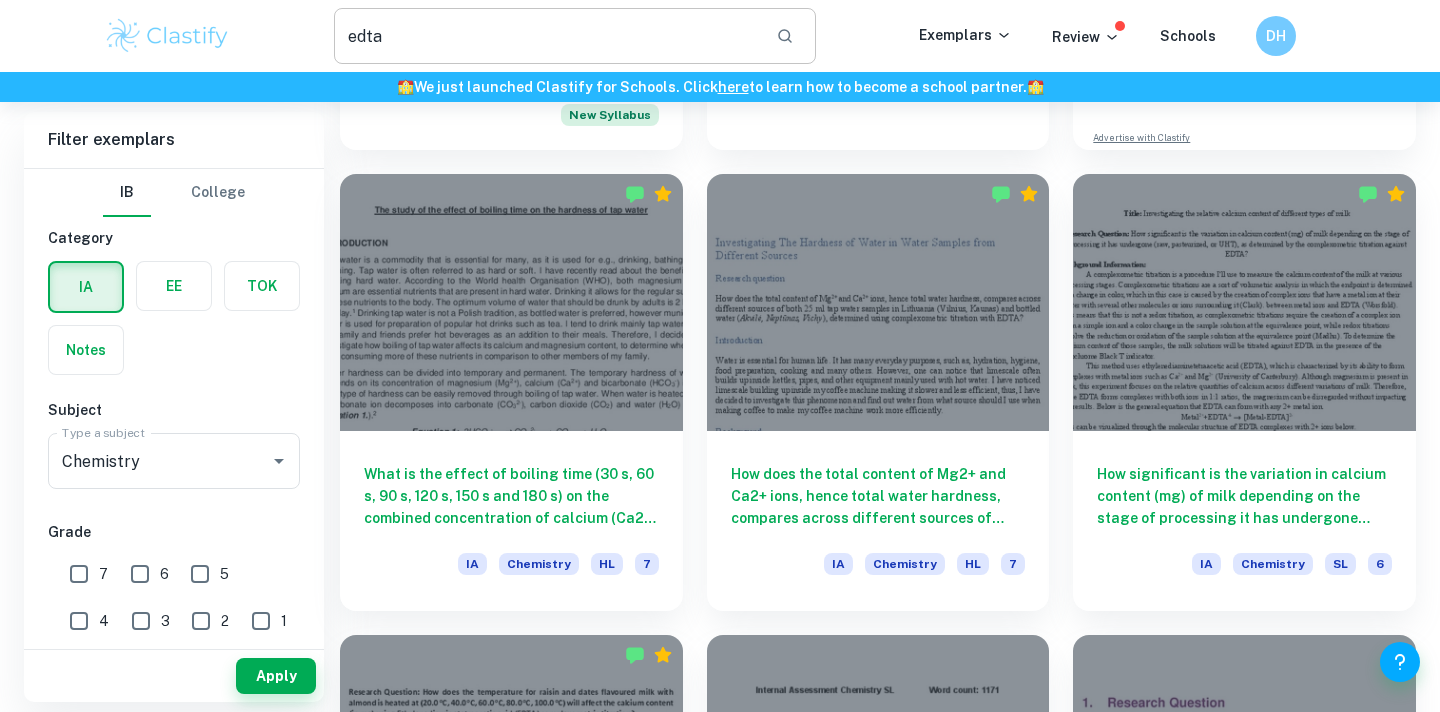 click on "edta" at bounding box center (547, 36) 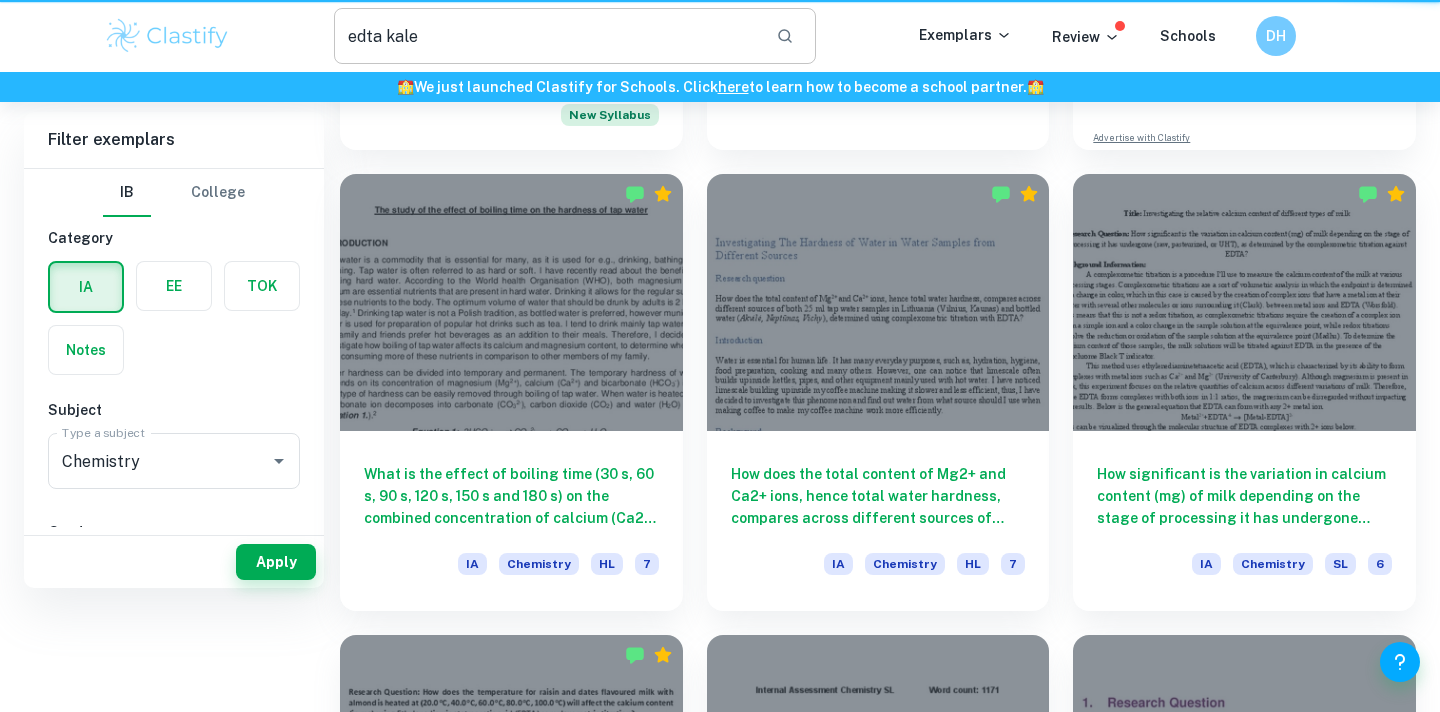 scroll, scrollTop: 0, scrollLeft: 0, axis: both 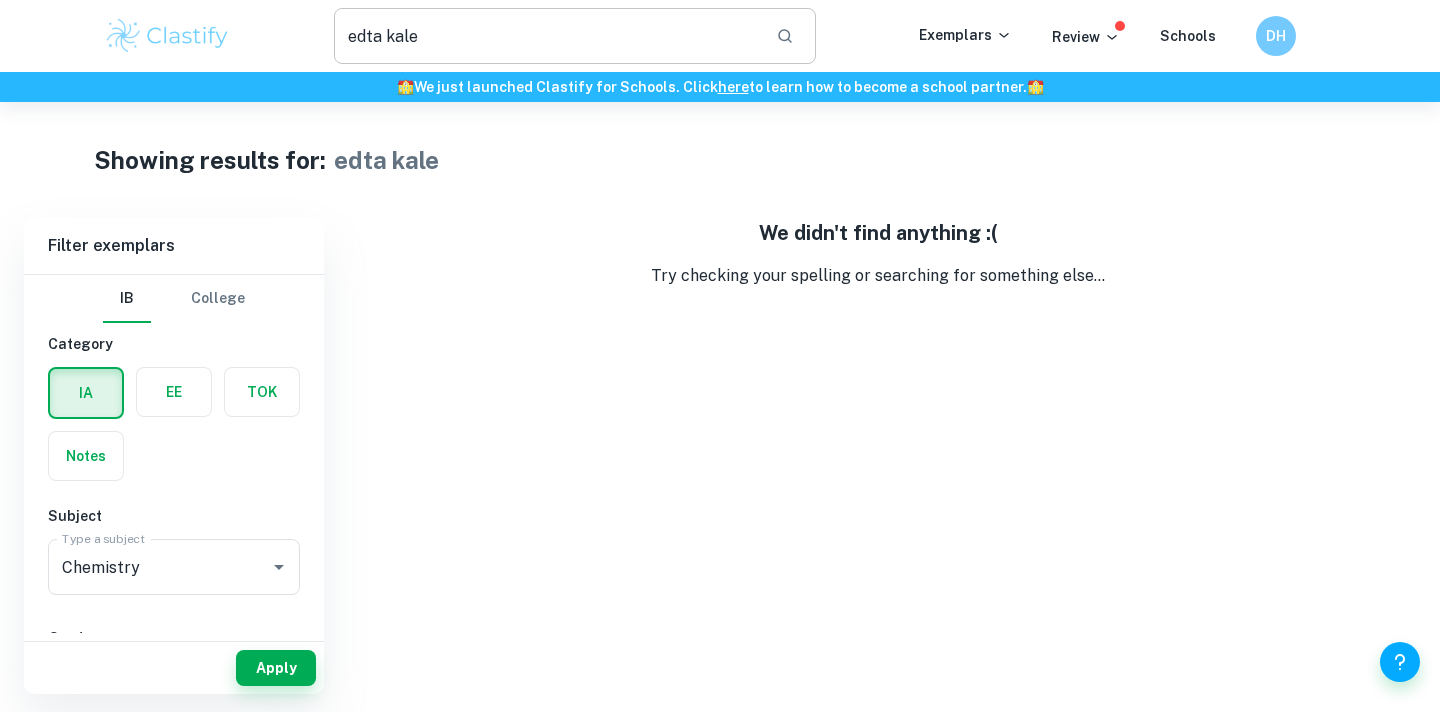 click on "edta kale" at bounding box center [547, 36] 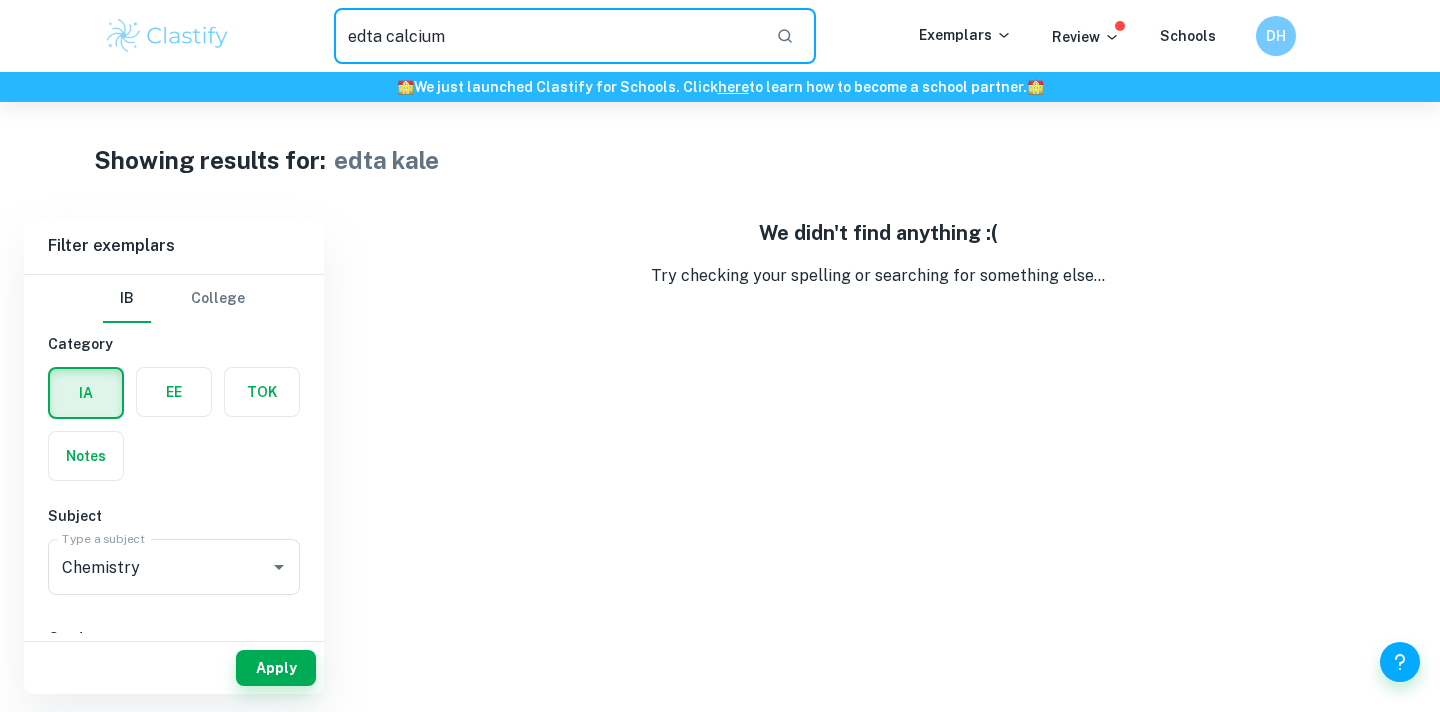 type on "edta calcium" 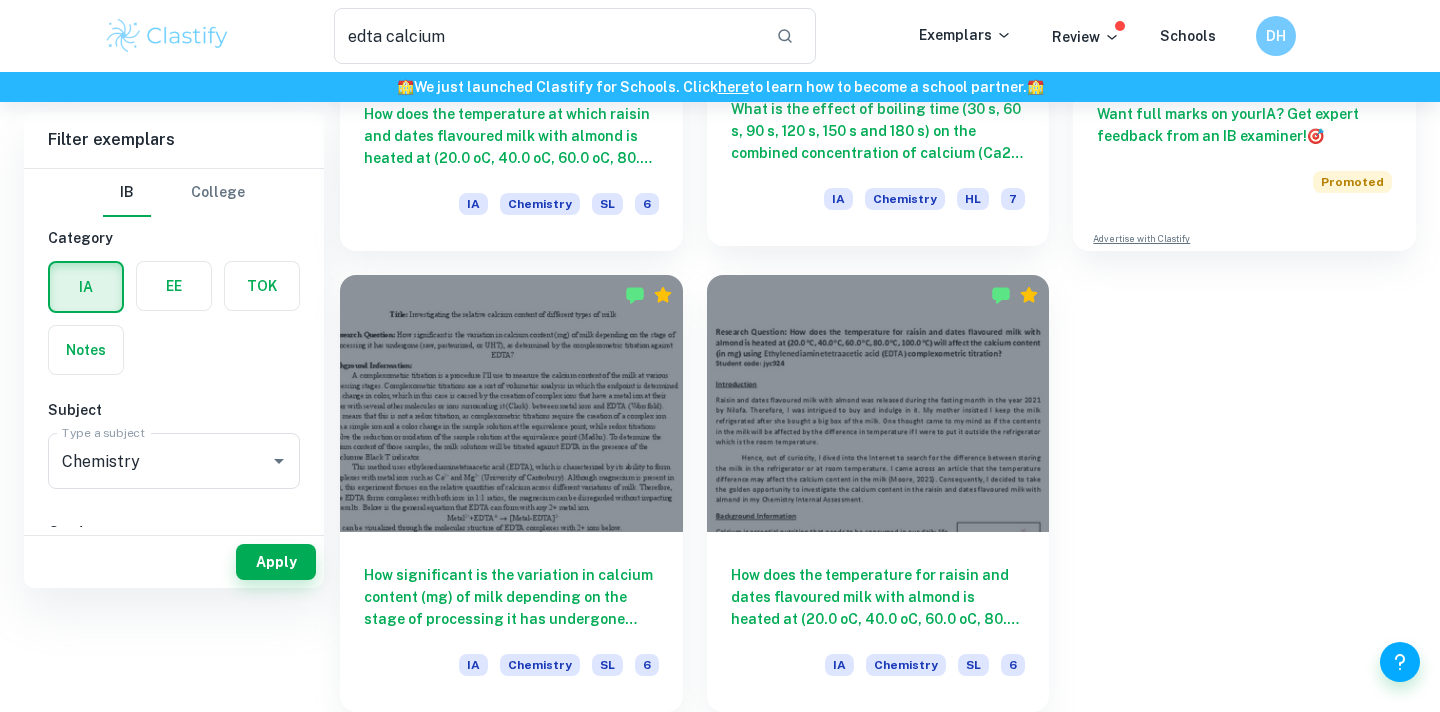 scroll, scrollTop: 0, scrollLeft: 0, axis: both 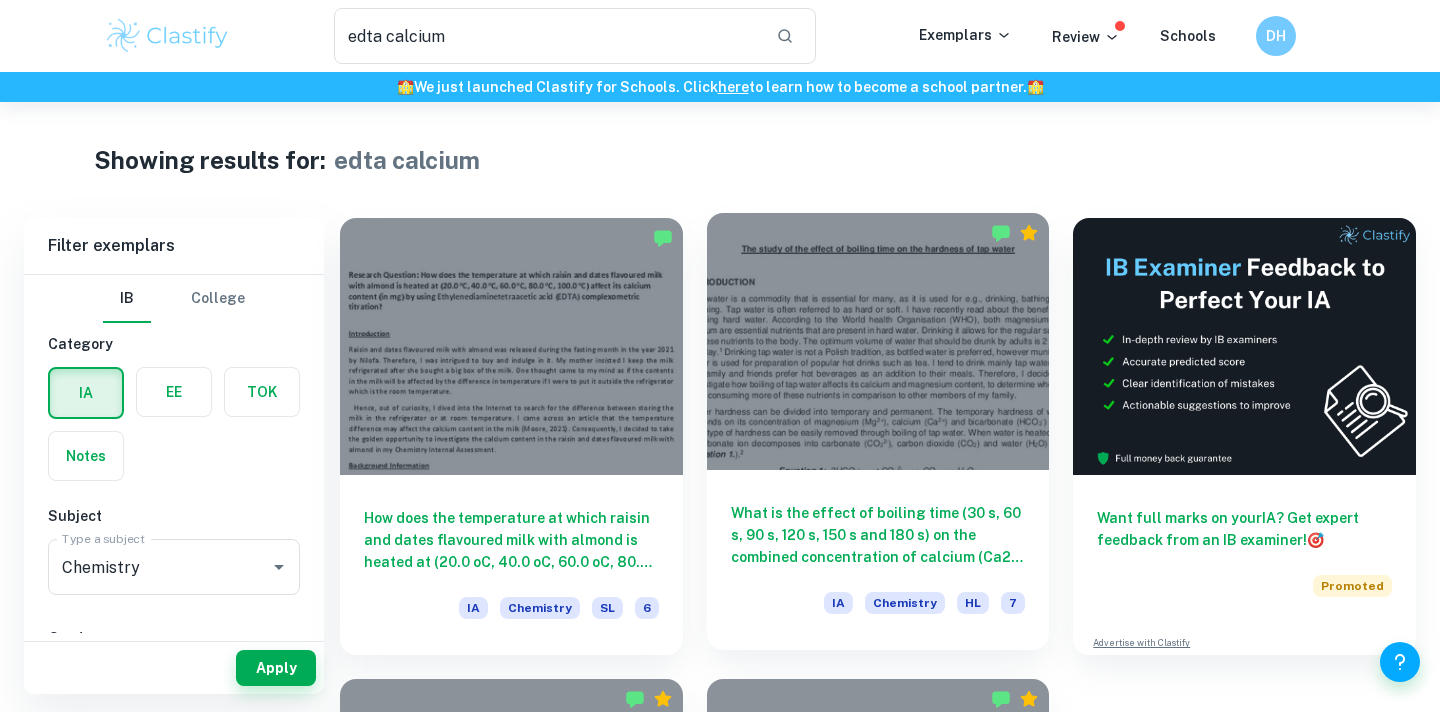 click at bounding box center [878, 341] 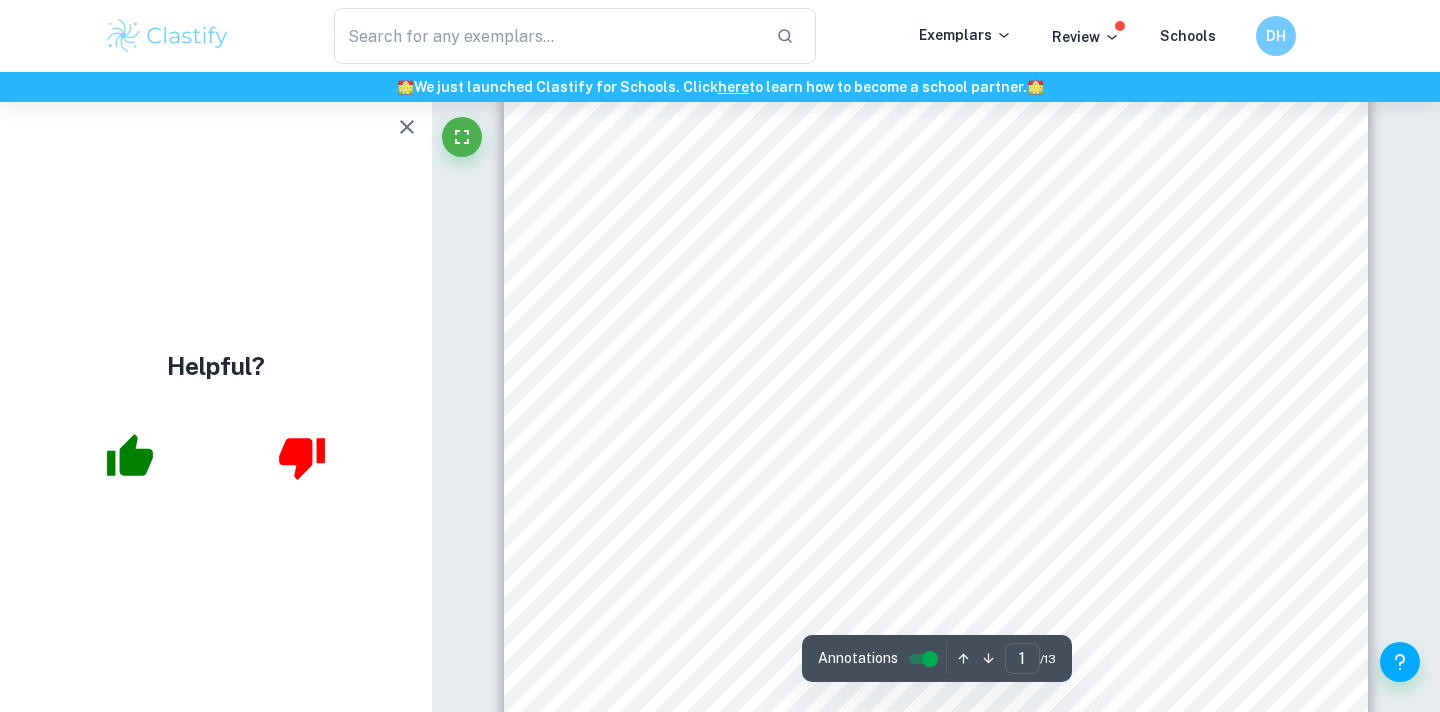 scroll, scrollTop: 286, scrollLeft: 0, axis: vertical 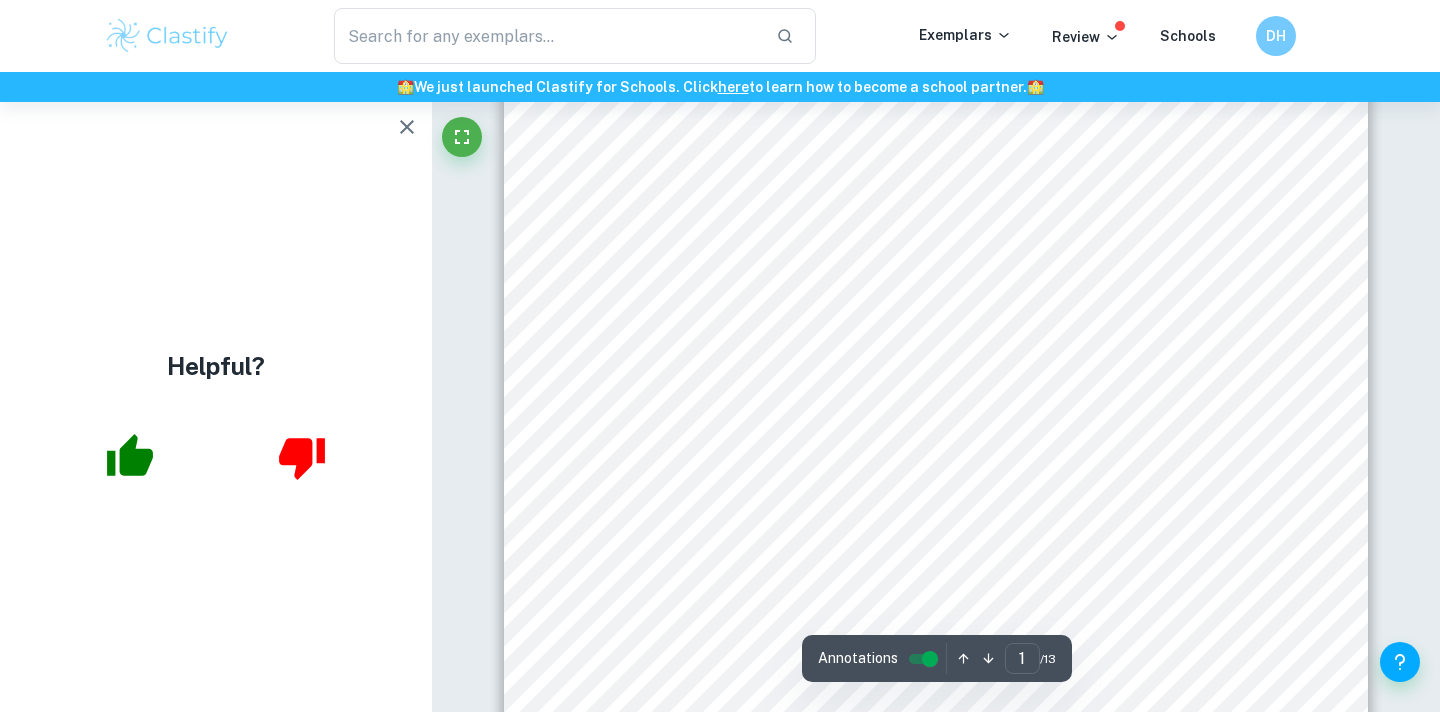 click on "Correct Criterion A Choice of the topic and research question is well-justified through its global or personal relevance Comment The student justifies the choice of topic by explaining the essential nature of tap water and its properties, i.e. hardness. They also tie in the subject with a personal interest by mentioning they consume tap water and therefore are interested in its contents and subsequent consequences for their health Written by Amanda Ask Clai Correct Criterion A Student shows personal input and strong initiative in designing and conducting the study Comment The student shows evidence of conducting and understanding the research on the topic: a correct and factually justified hypothesis is present. The values of the independent variable are justified by them being a reflection of the real-life timing of boiling water when preparing tea Written by Amanda Ask Clai Correct Criterion A Student shows personal input and strong initiative in designing and conducting the study Comment Written by Amanda" at bounding box center (936, 7902) 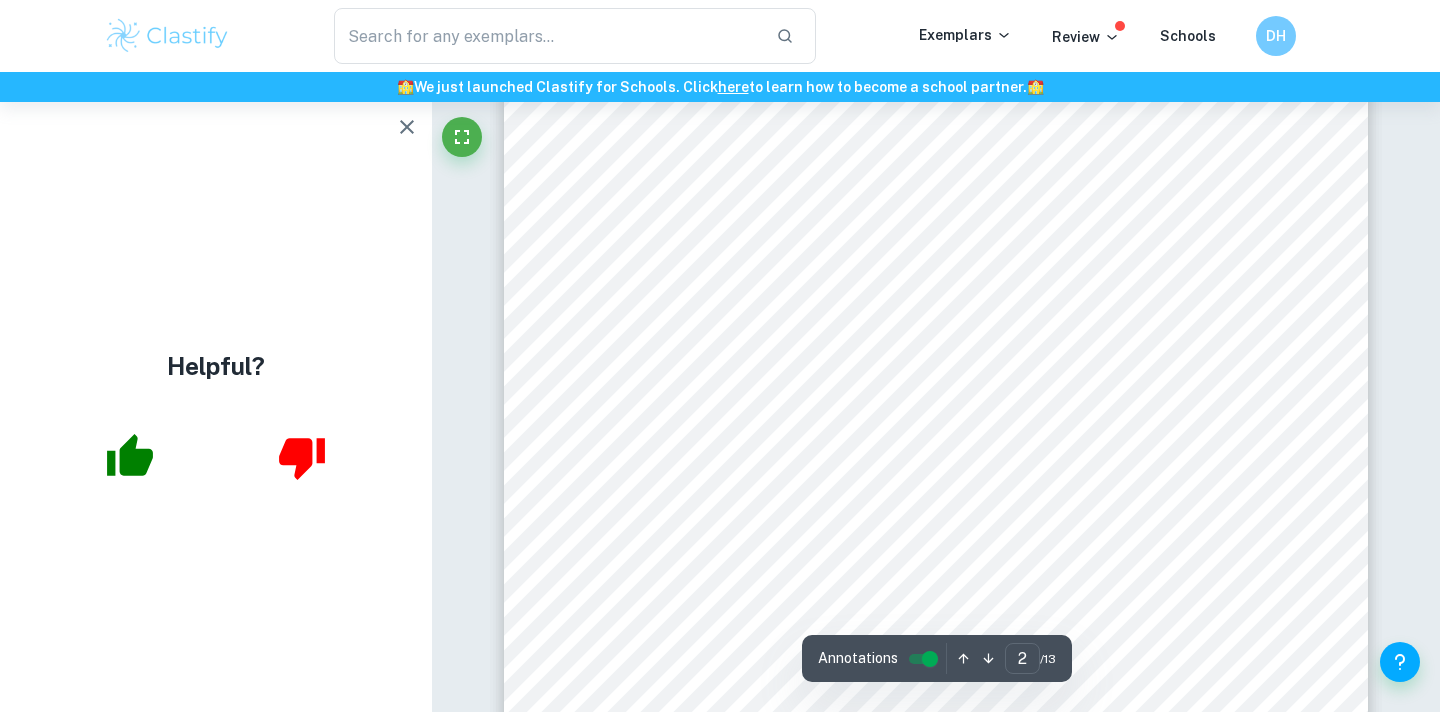 type on "1" 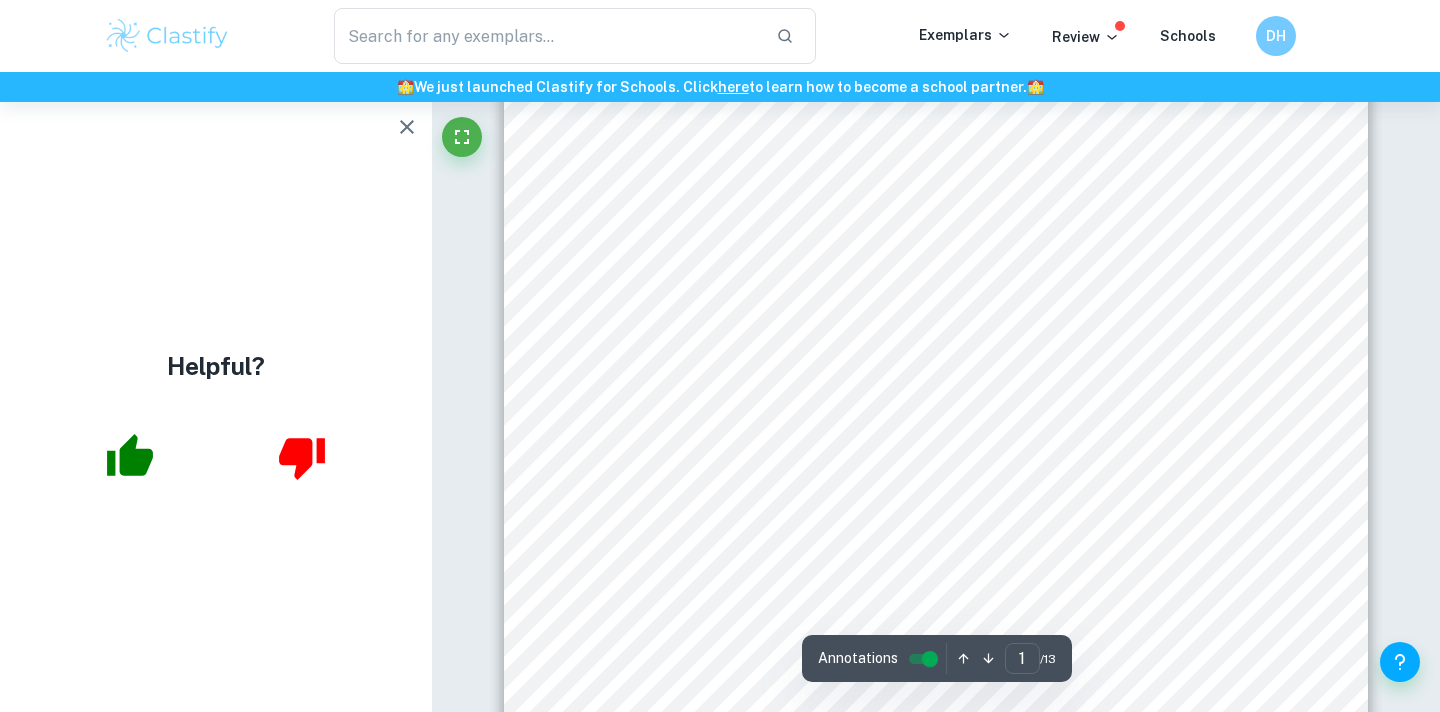 scroll, scrollTop: 0, scrollLeft: 0, axis: both 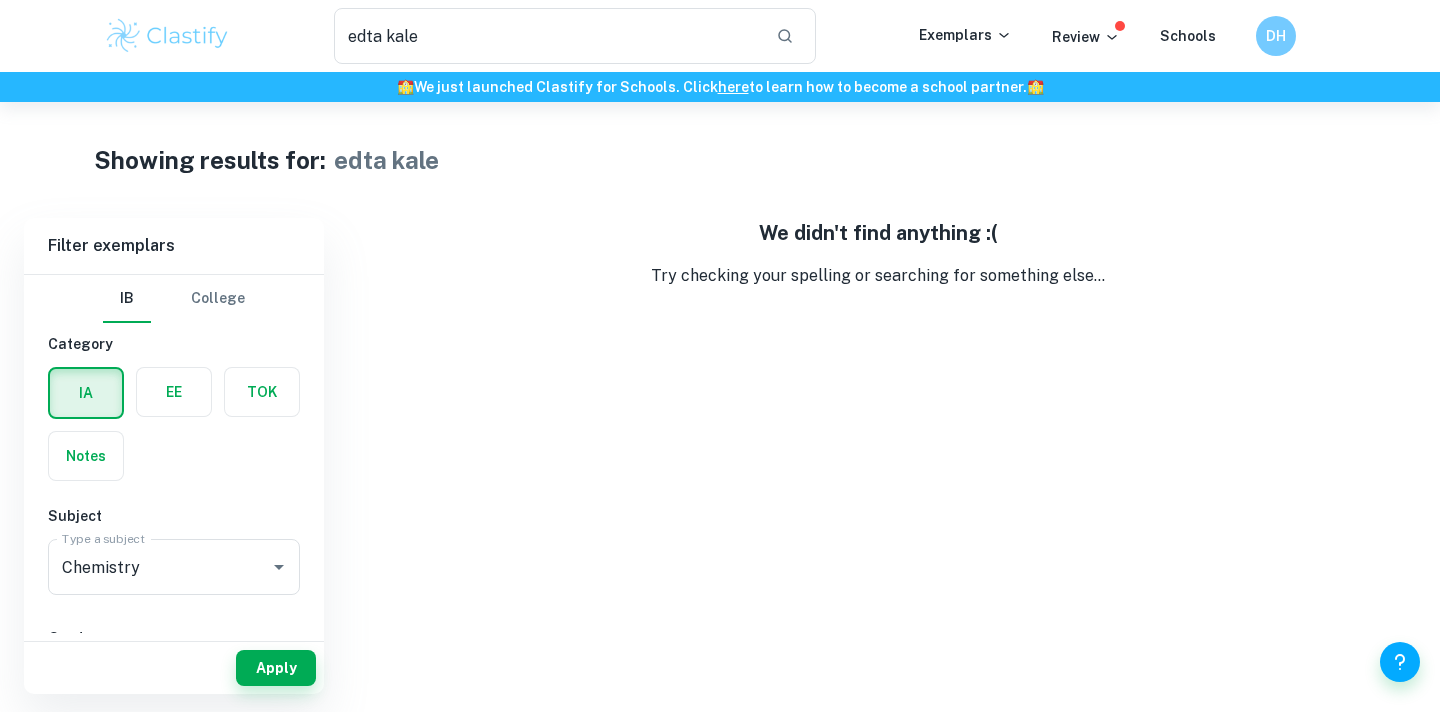 type on "edta" 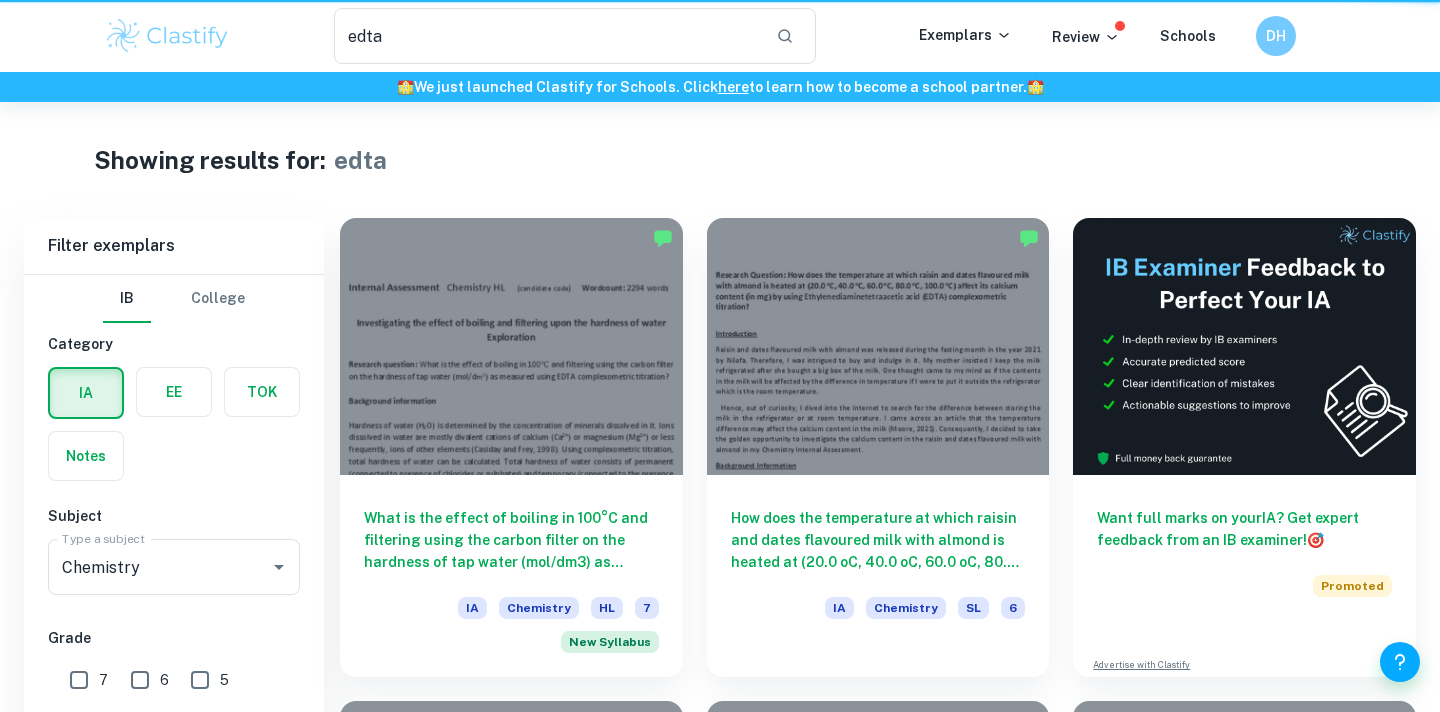 scroll, scrollTop: 102, scrollLeft: 0, axis: vertical 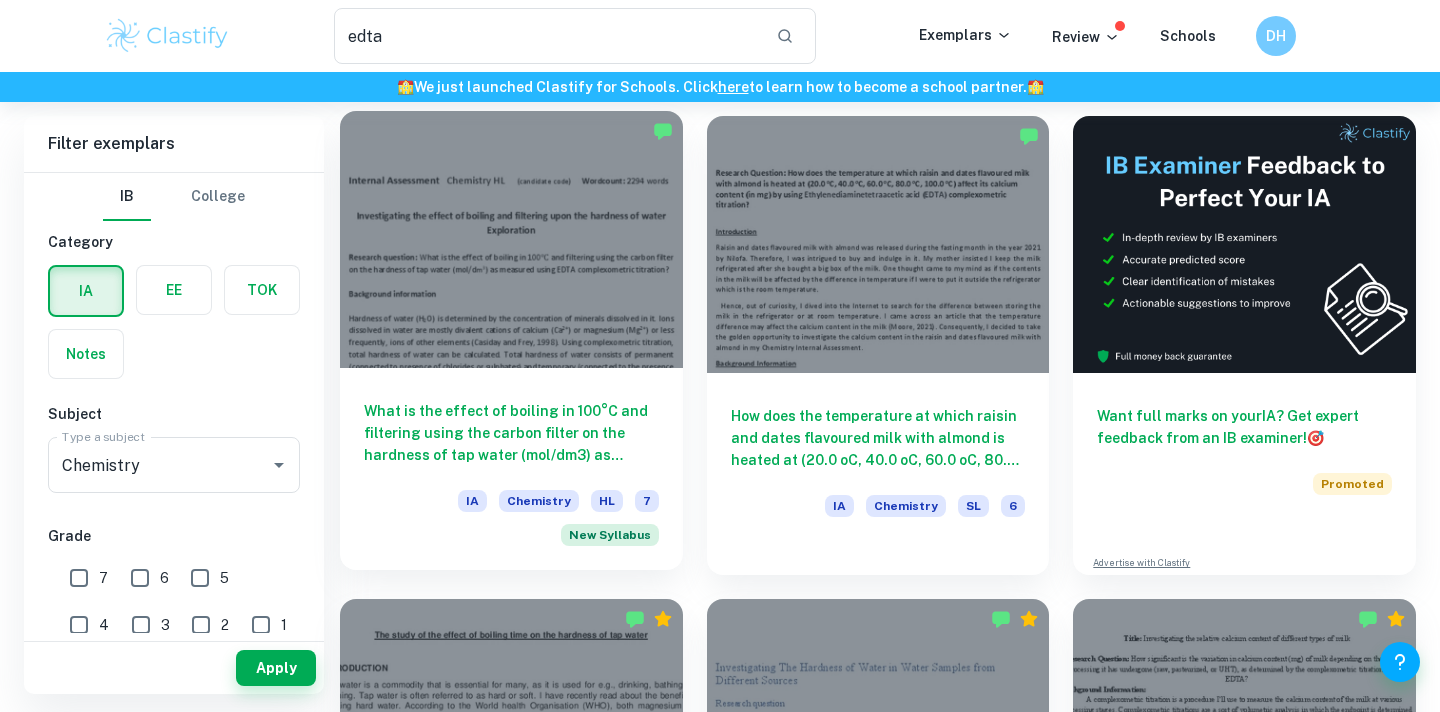 click at bounding box center (511, 239) 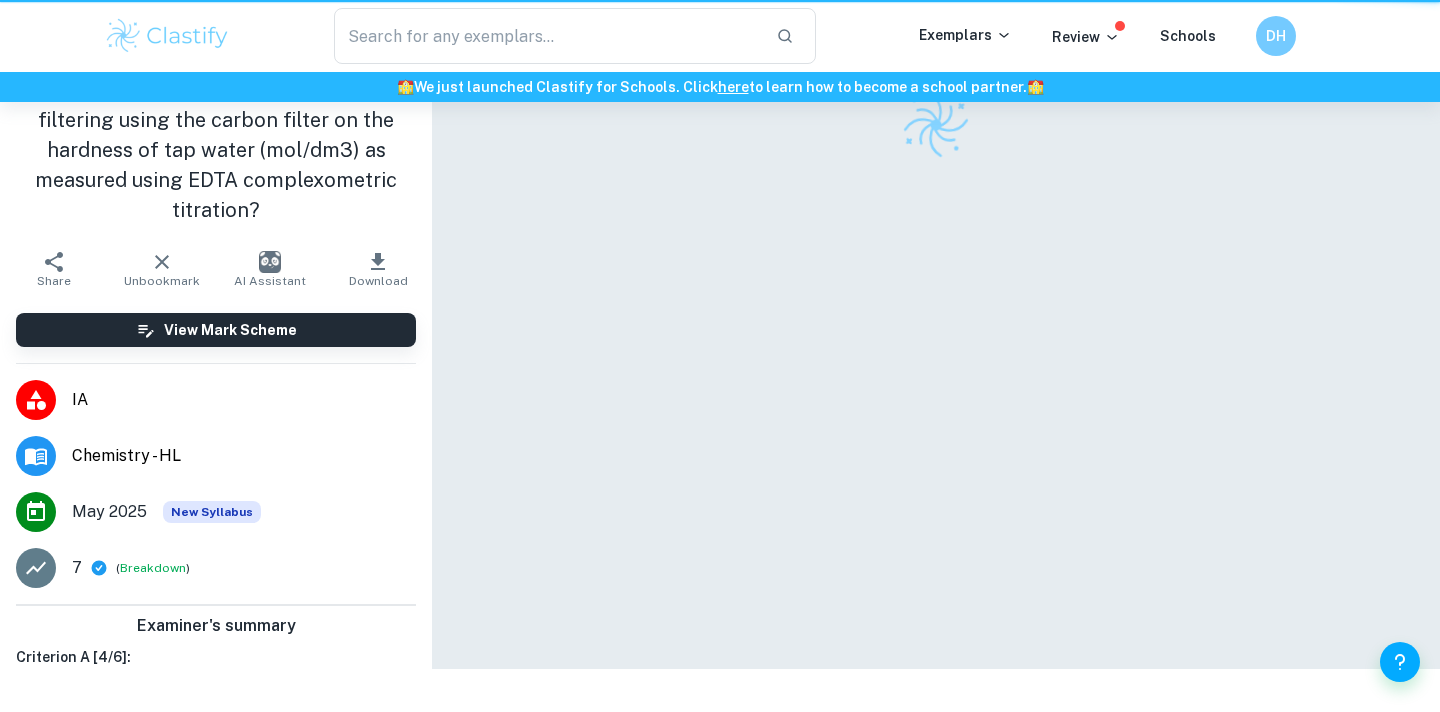 scroll, scrollTop: 0, scrollLeft: 0, axis: both 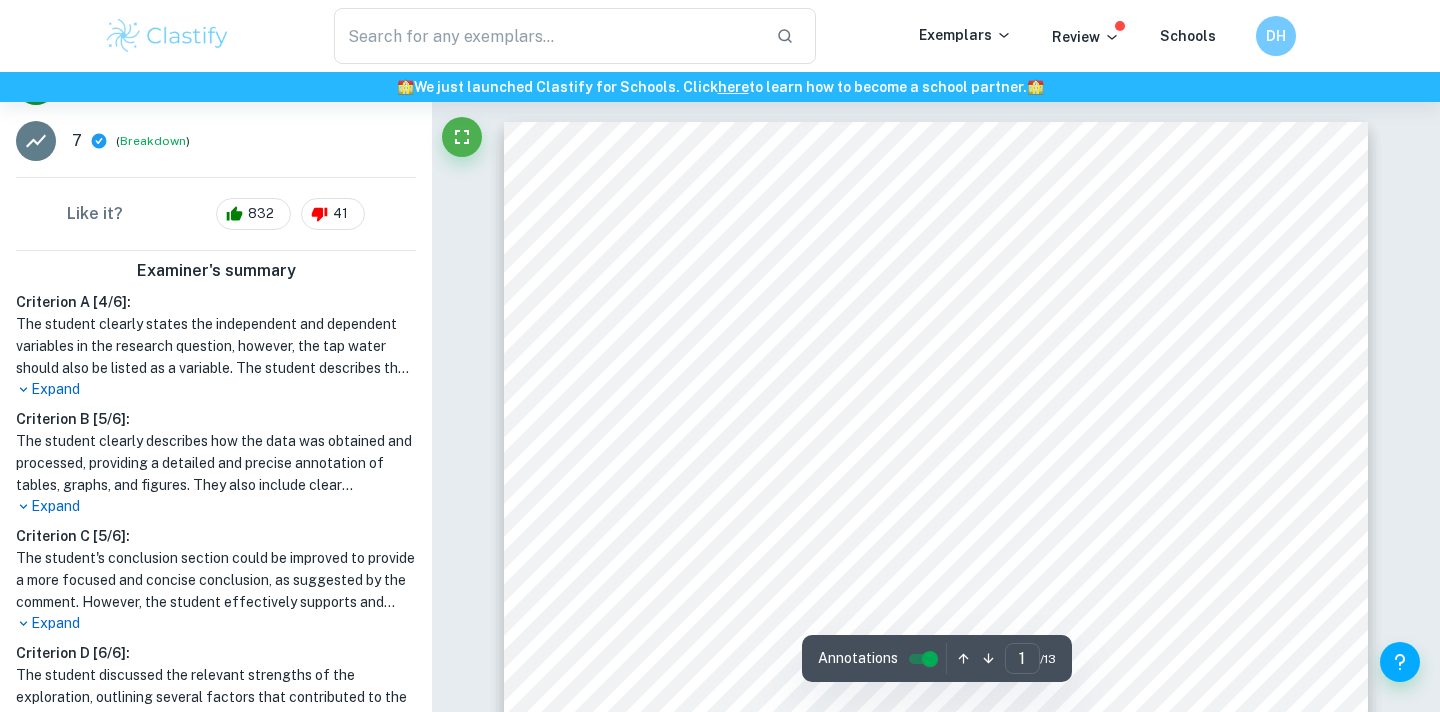 click on "The student clearly states the independent and dependent variables in the research question, however, the tap water should also be listed as a variable. The student describes the method of analysis conducted in the research question and includes a background theory section closely related to the research question. There is a clear explanation of the choice of techniques used for measuring the independent and dependent variables, and a clear explanation of the choice of the sampling technique applied. The student identifies and addresses safety, ethical, and environmental issues associated with the investigation. However, the methodology is described sufficiently, including detailed steps of the procedure, names of materials, etc., to allow for the investigation to be reproduced, but it is recommended to provide self-designed diagrams or models of the experimental setup." at bounding box center [216, 346] 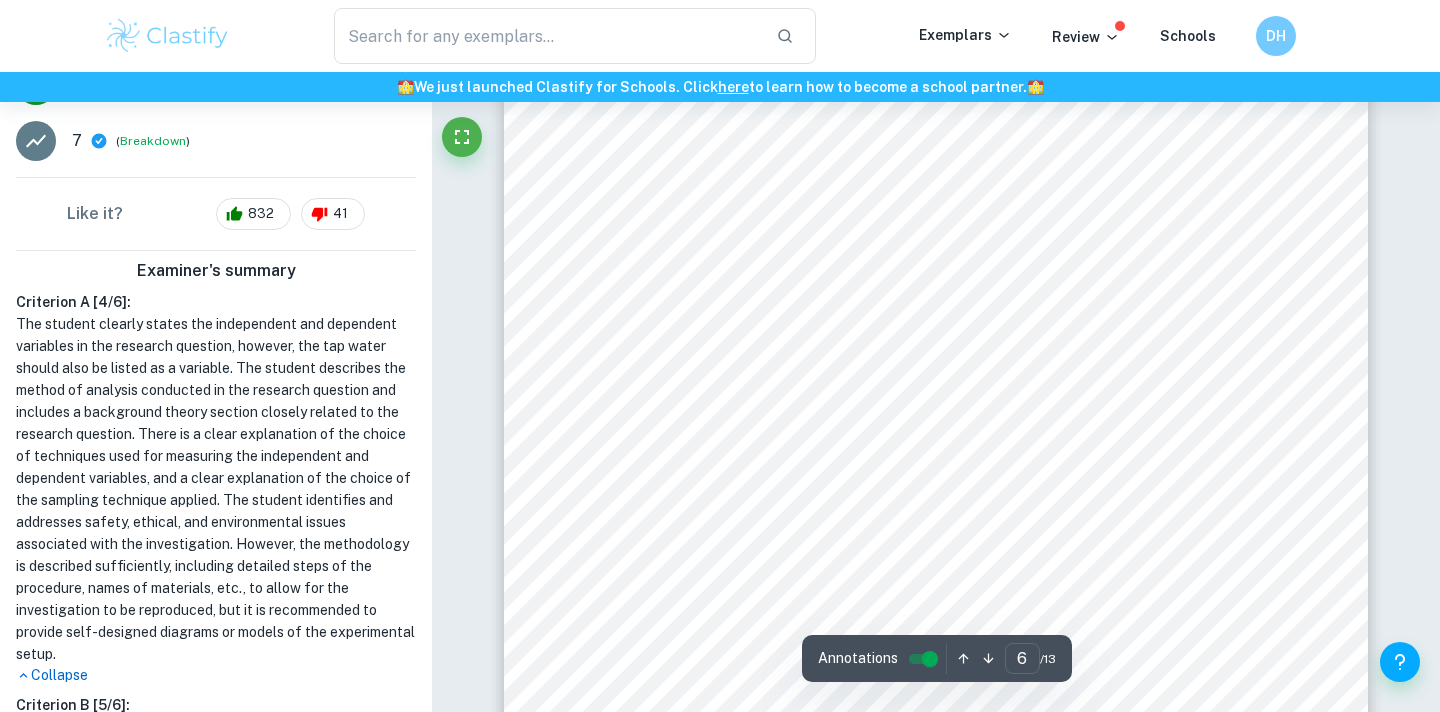 scroll, scrollTop: 6401, scrollLeft: 0, axis: vertical 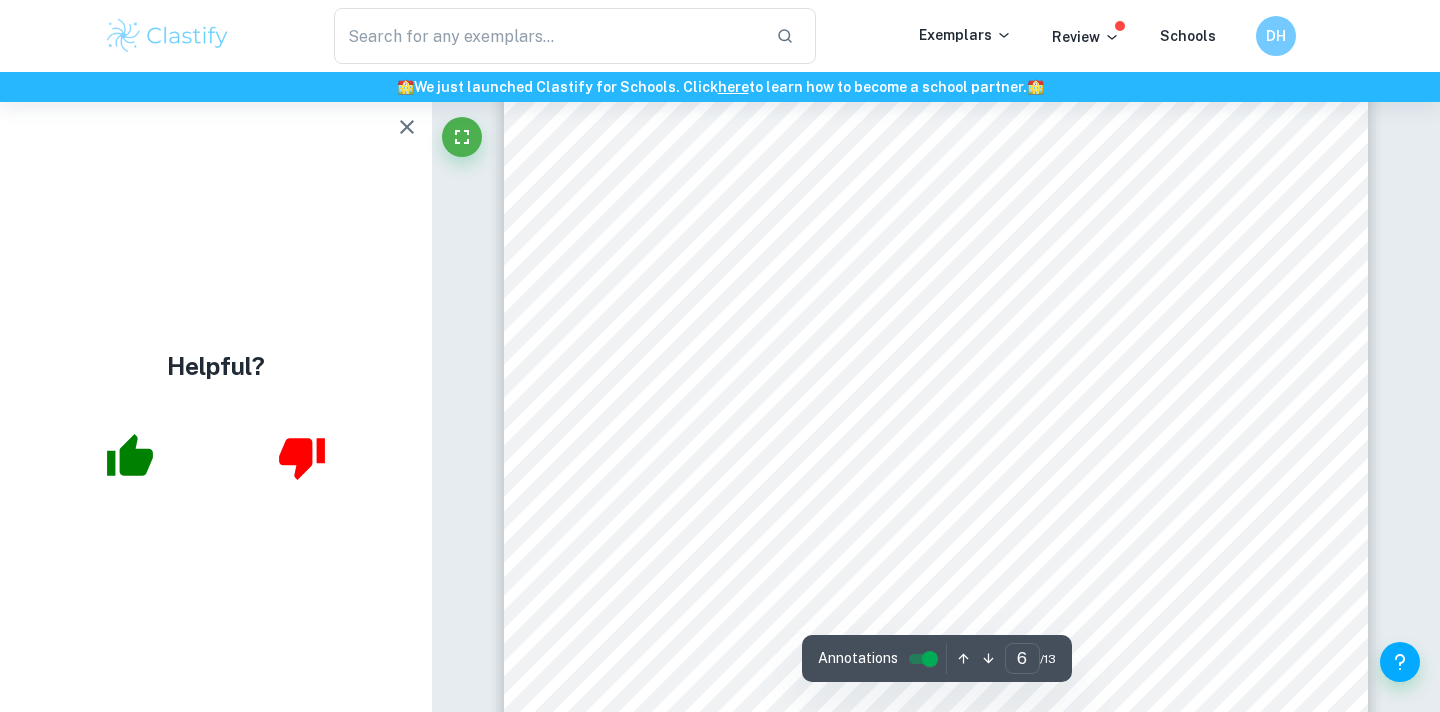 click 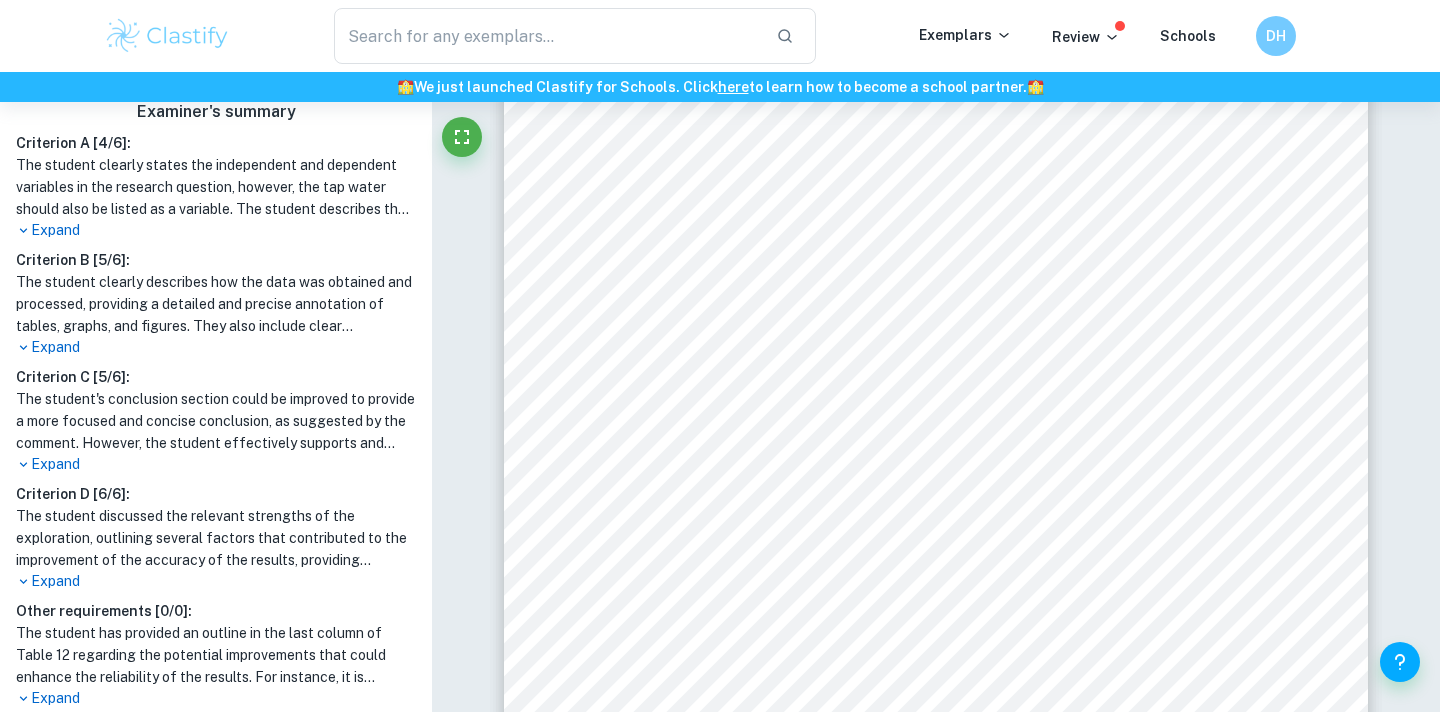 scroll, scrollTop: 627, scrollLeft: 0, axis: vertical 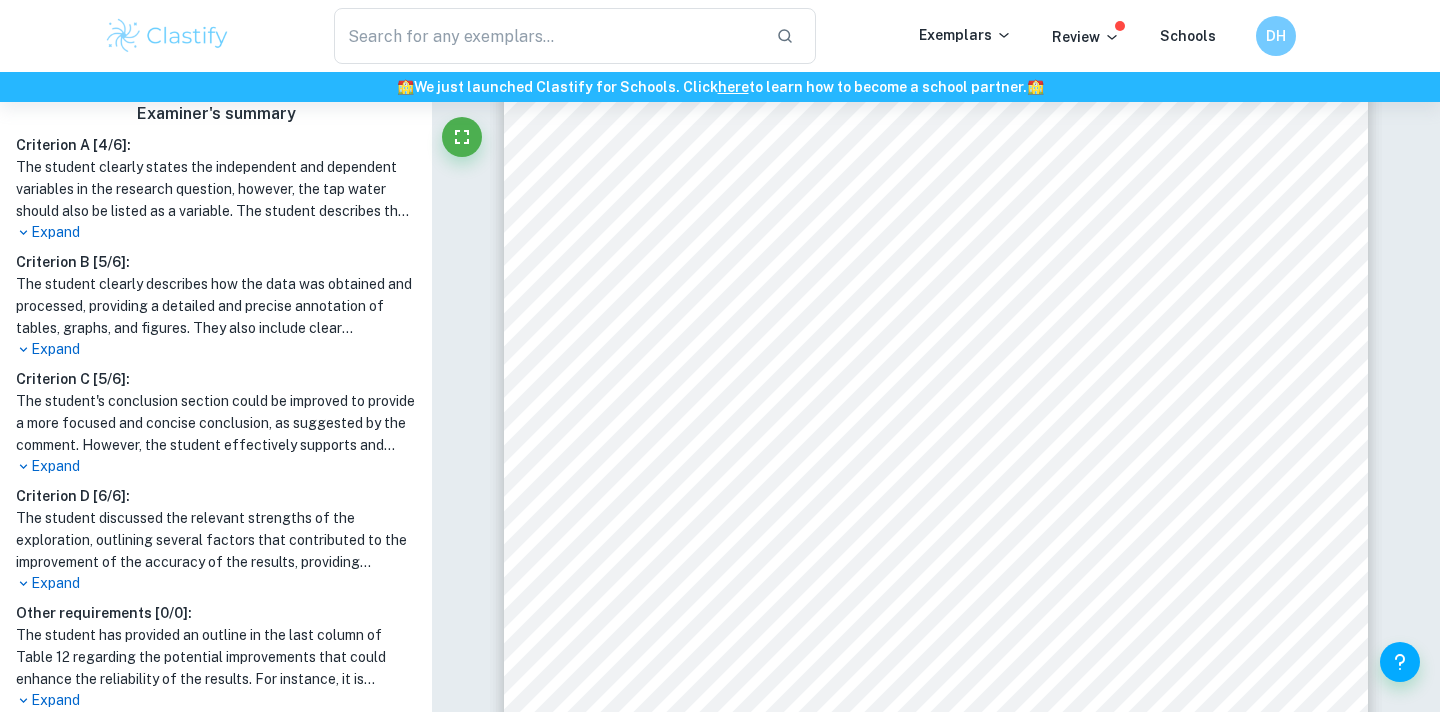 click on "The student clearly states the independent and dependent variables in the research question, however, the tap water should also be listed as a variable. The student describes the method of analysis conducted in the research question and includes a background theory section closely related to the research question. There is a clear explanation of the choice of techniques used for measuring the independent and dependent variables, and a clear explanation of the choice of the sampling technique applied. The student identifies and addresses safety, ethical, and environmental issues associated with the investigation. However, the methodology is described sufficiently, including detailed steps of the procedure, names of materials, etc., to allow for the investigation to be reproduced, but it is recommended to provide self-designed diagrams or models of the experimental setup." at bounding box center [216, 189] 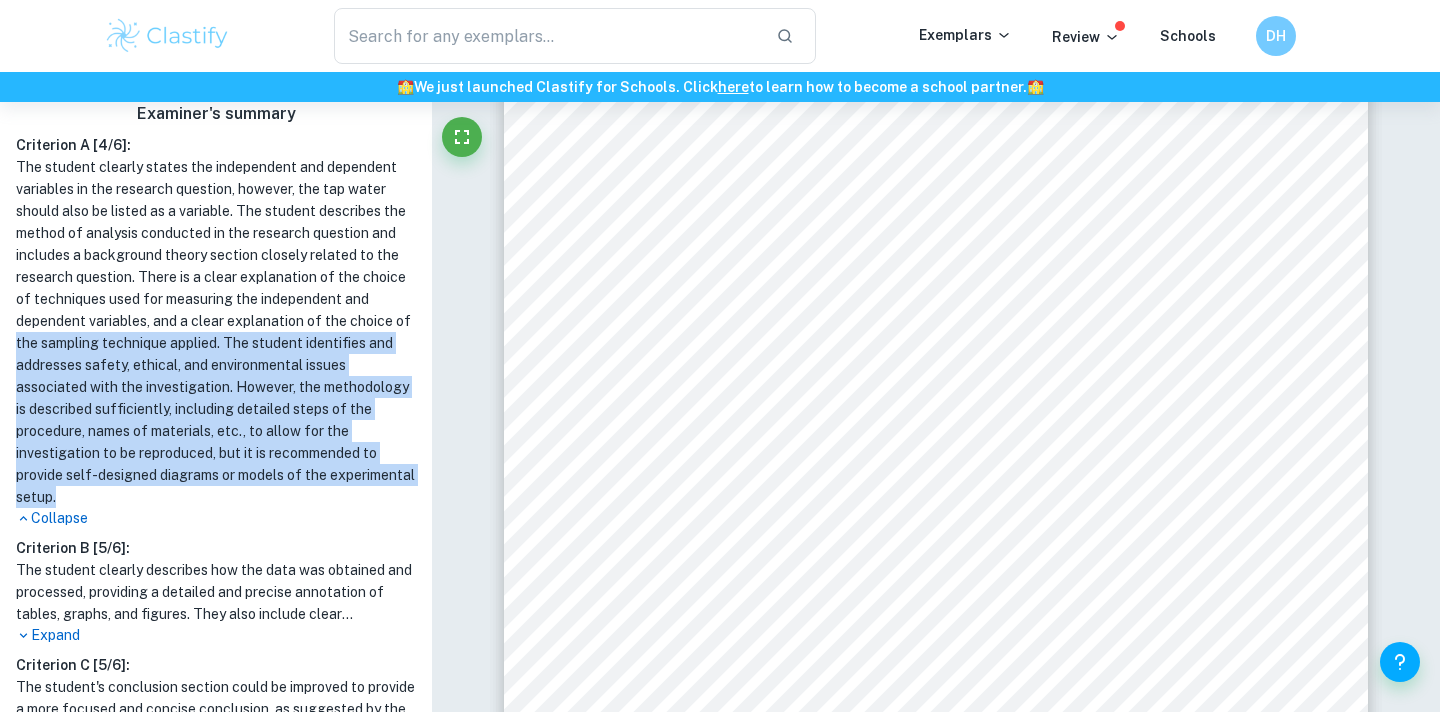 drag, startPoint x: 149, startPoint y: 496, endPoint x: 13, endPoint y: 343, distance: 204.7071 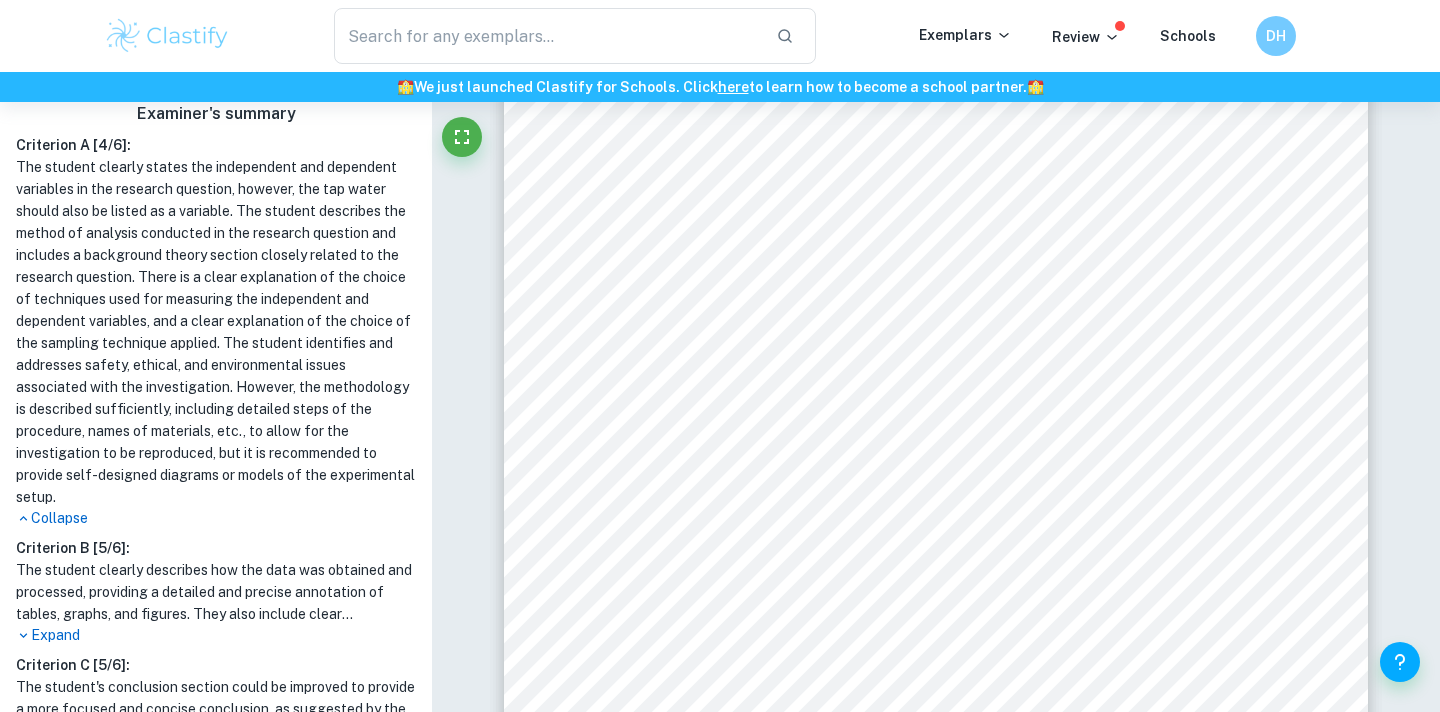click on "The student clearly states the independent and dependent variables in the research question, however, the tap water should also be listed as a variable. The student describes the method of analysis conducted in the research question and includes a background theory section closely related to the research question. There is a clear explanation of the choice of techniques used for measuring the independent and dependent variables, and a clear explanation of the choice of the sampling technique applied. The student identifies and addresses safety, ethical, and environmental issues associated with the investigation. However, the methodology is described sufficiently, including detailed steps of the procedure, names of materials, etc., to allow for the investigation to be reproduced, but it is recommended to provide self-designed diagrams or models of the experimental setup." at bounding box center (216, 332) 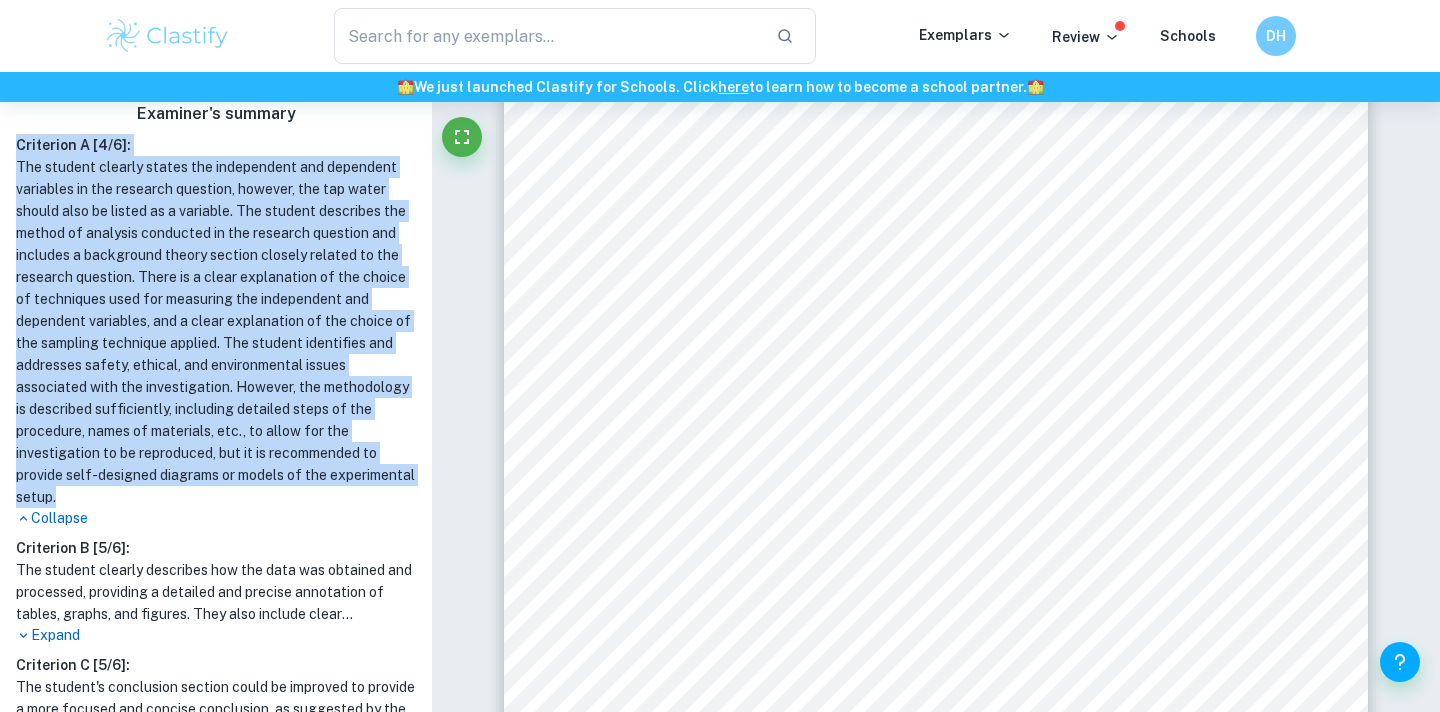 drag, startPoint x: 14, startPoint y: 141, endPoint x: 165, endPoint y: 510, distance: 398.70038 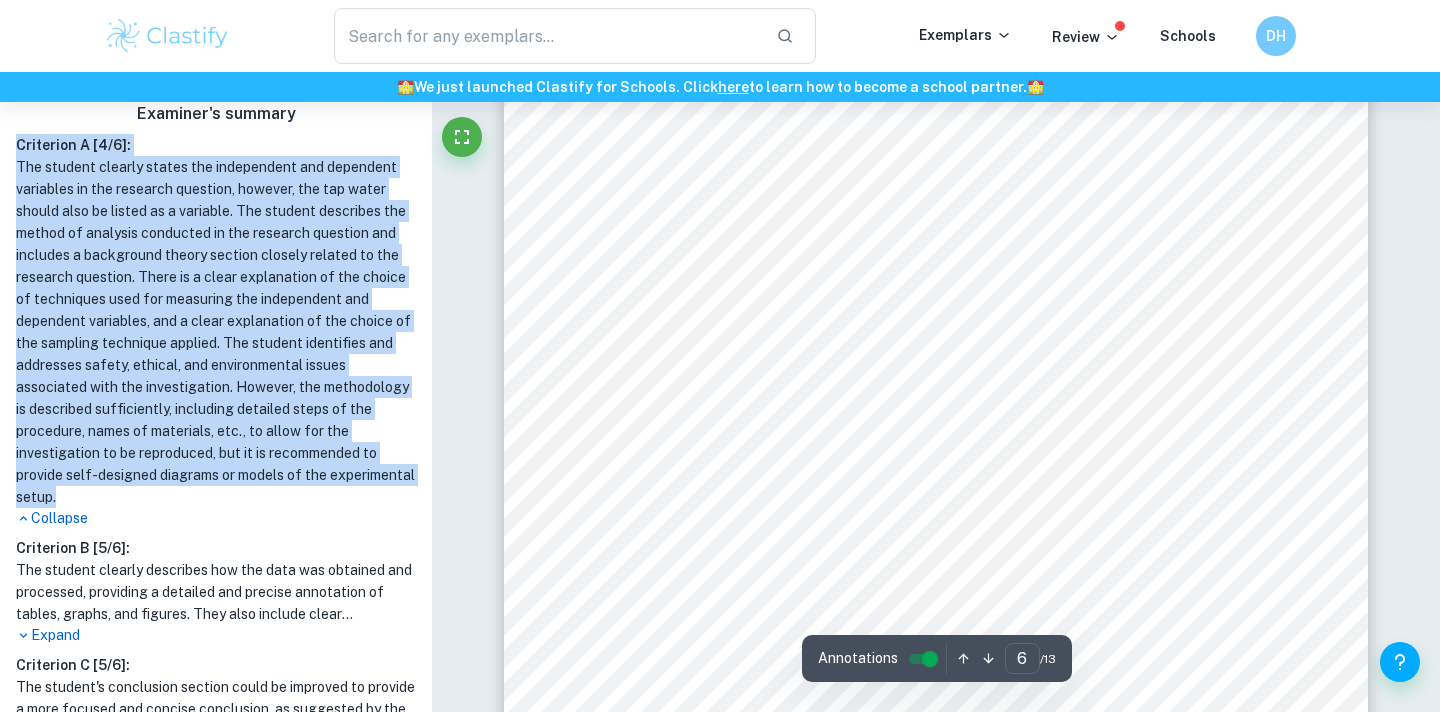 scroll, scrollTop: 6426, scrollLeft: 0, axis: vertical 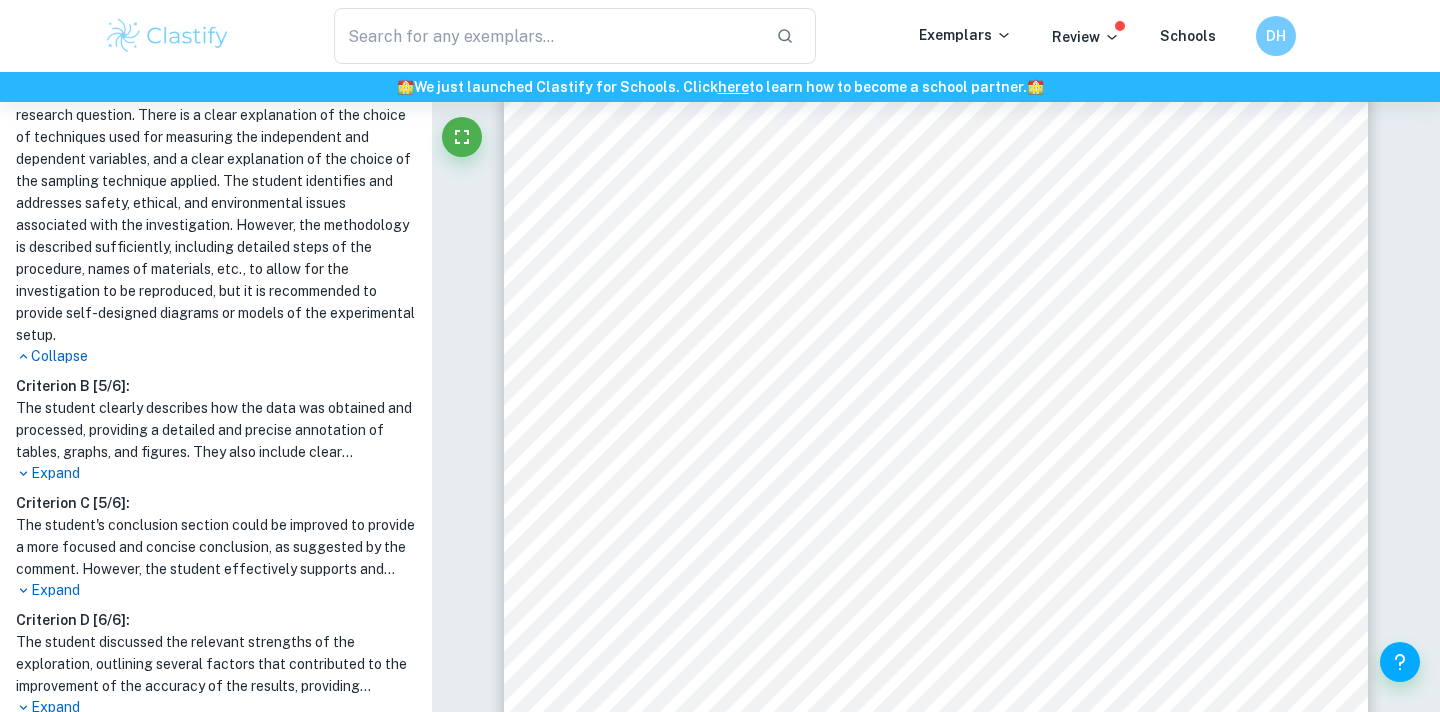 click on "Expand" at bounding box center [216, 473] 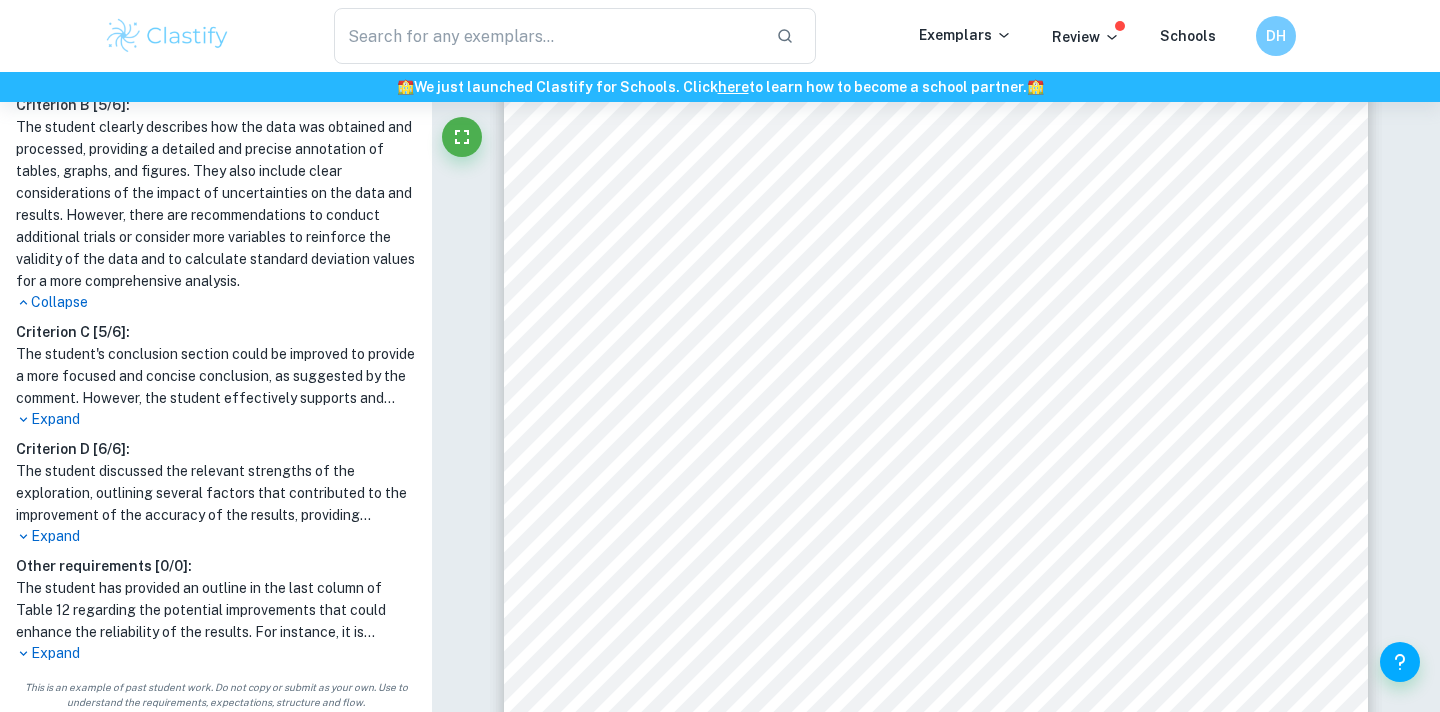 scroll, scrollTop: 1072, scrollLeft: 0, axis: vertical 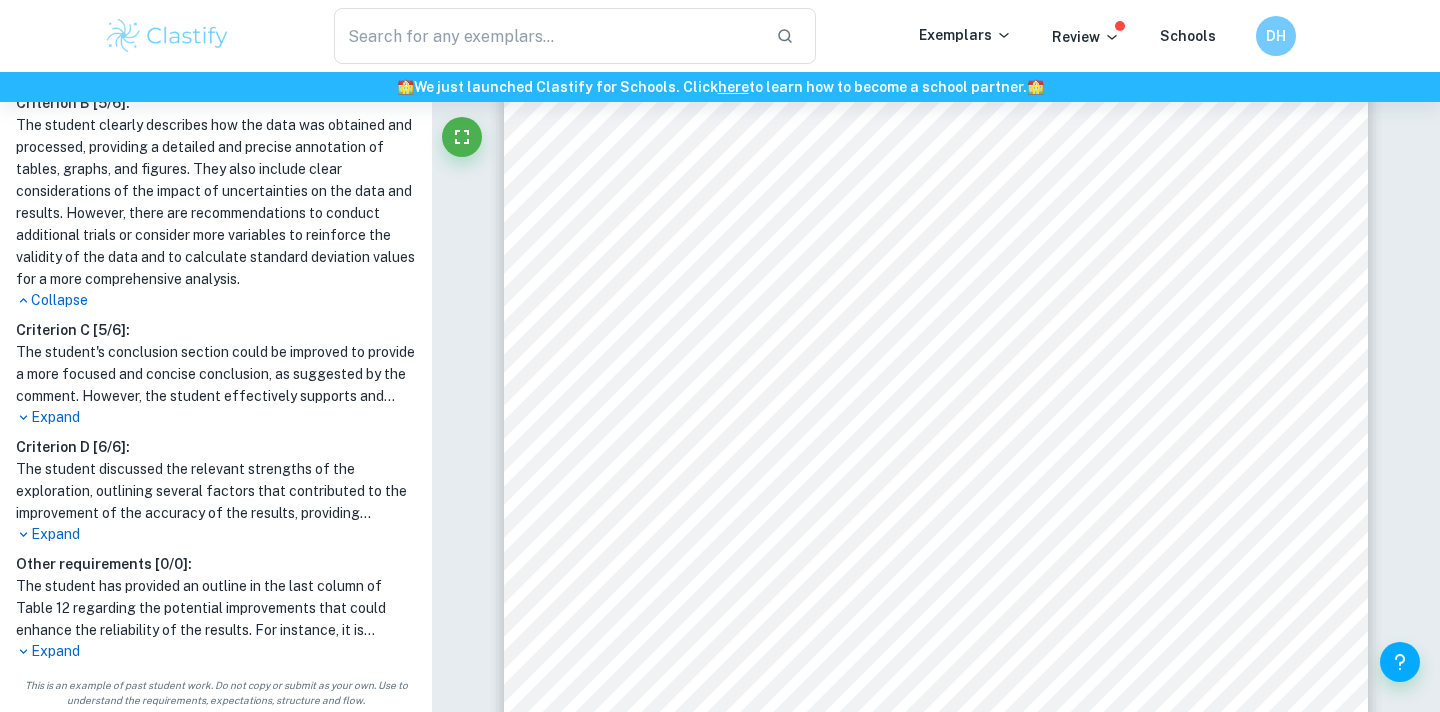 click on "Expand" at bounding box center (216, 417) 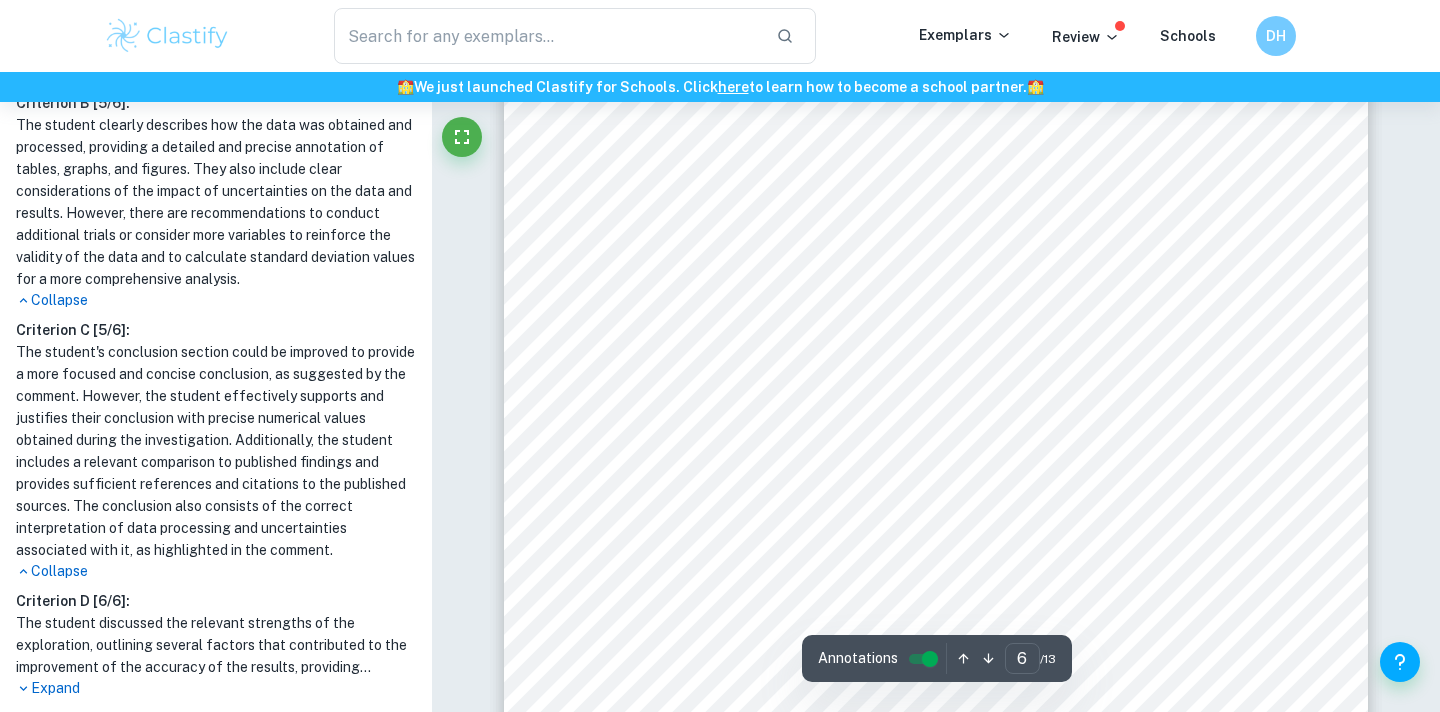 scroll, scrollTop: 6640, scrollLeft: 0, axis: vertical 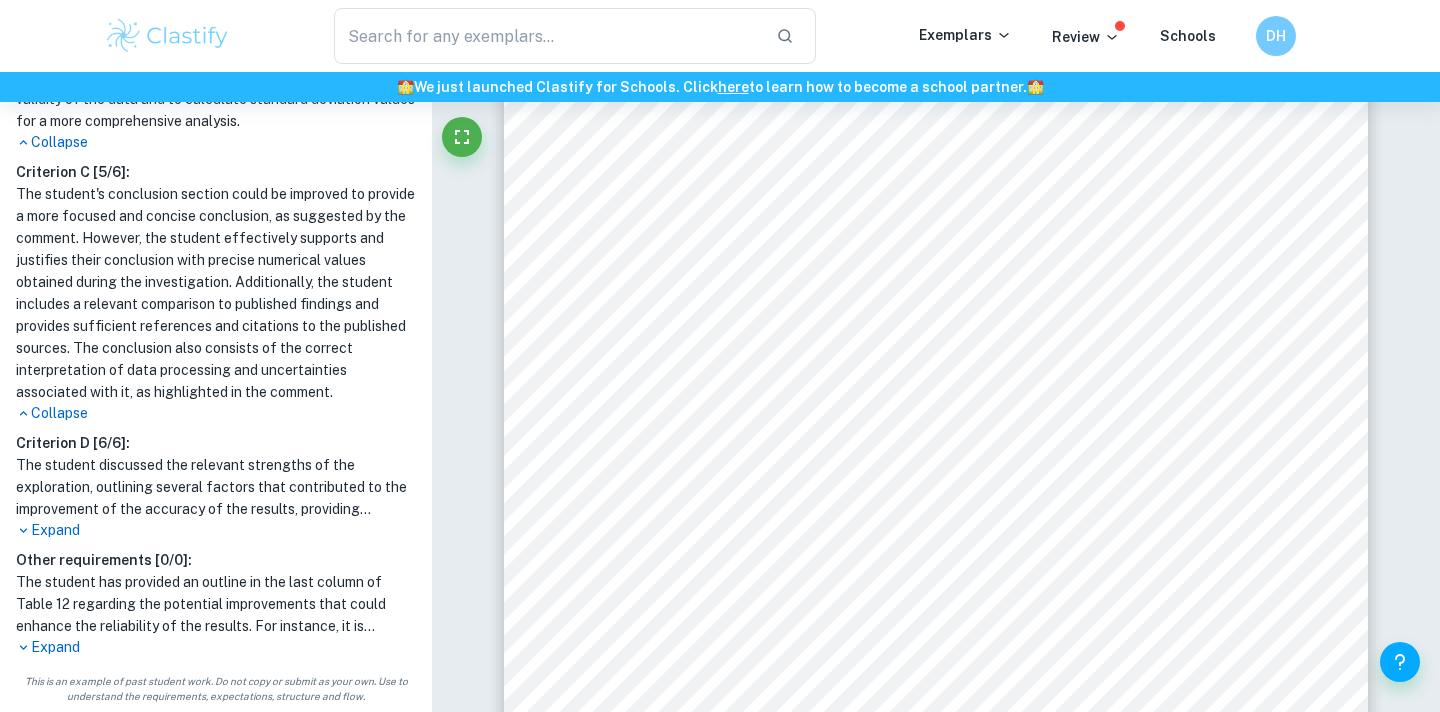 click on "Expand" at bounding box center (216, 647) 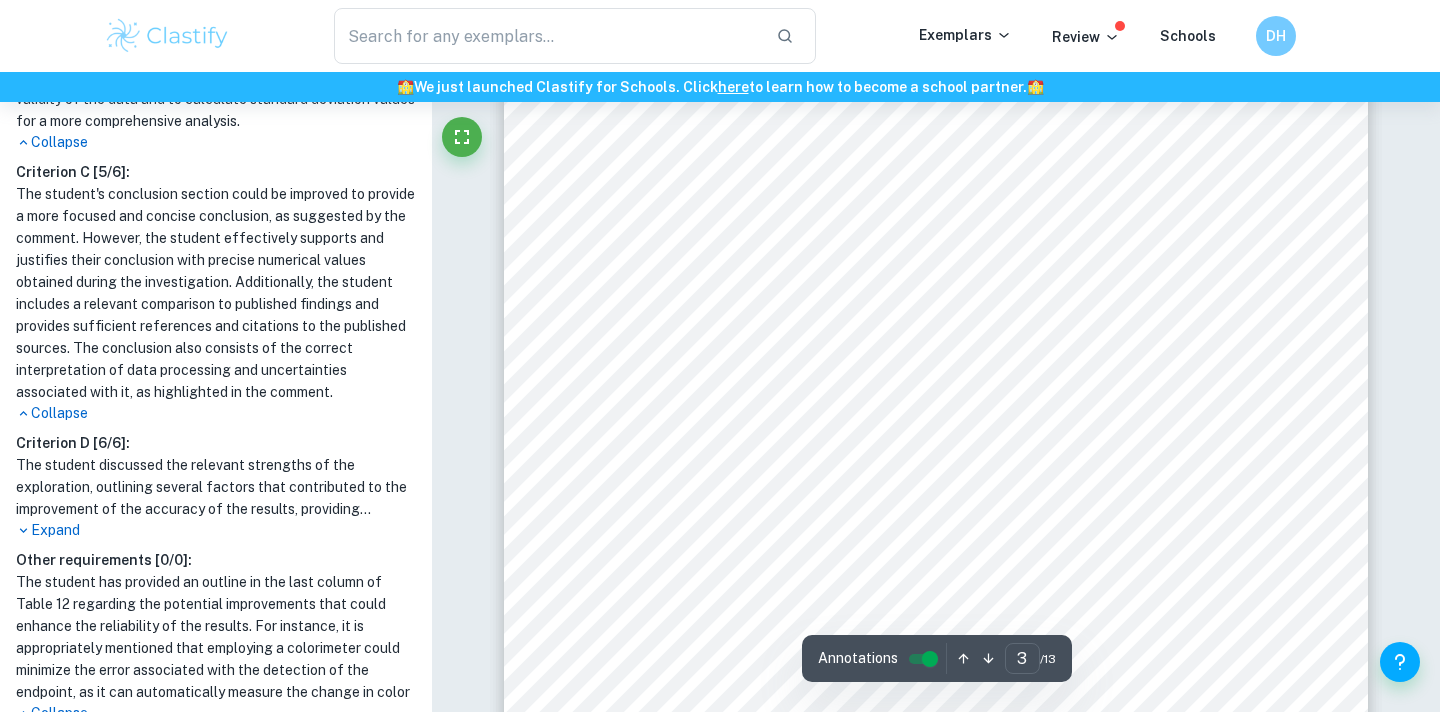 scroll, scrollTop: 2638, scrollLeft: 0, axis: vertical 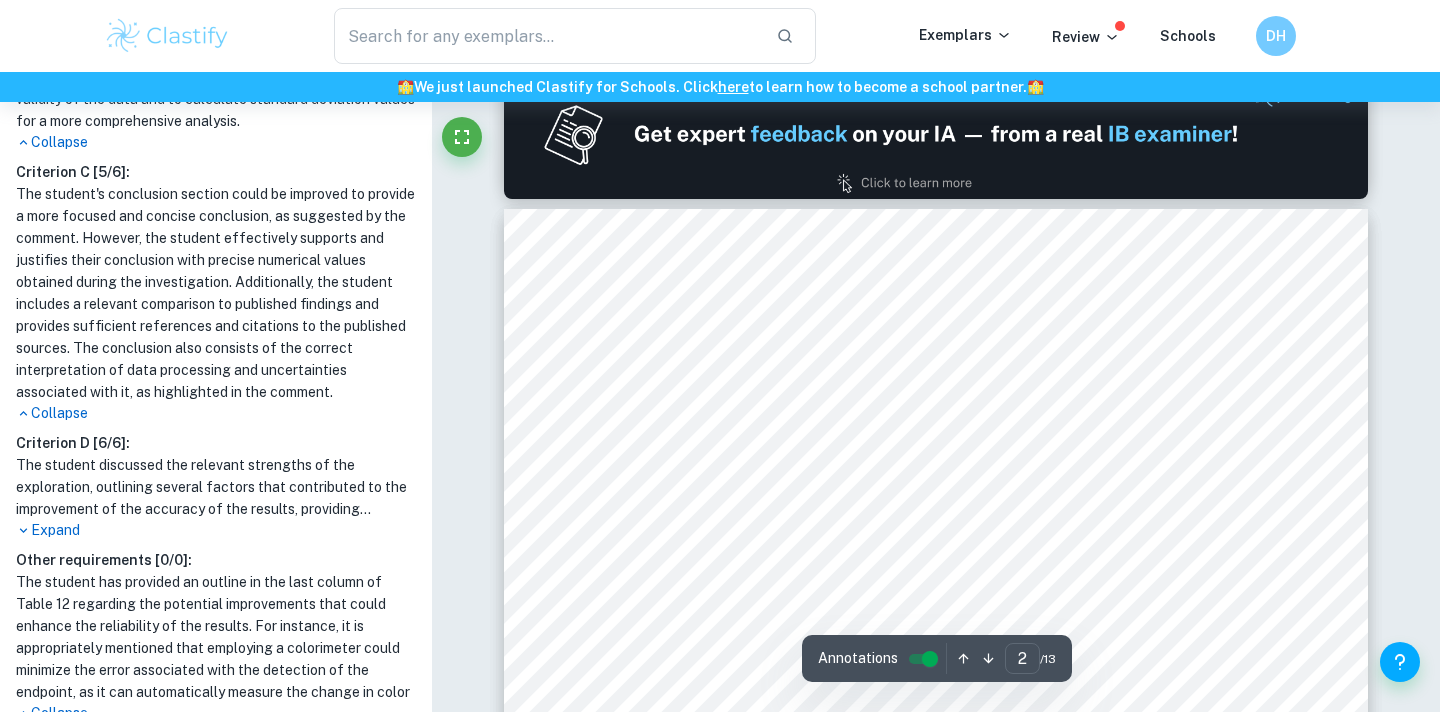 type on "1" 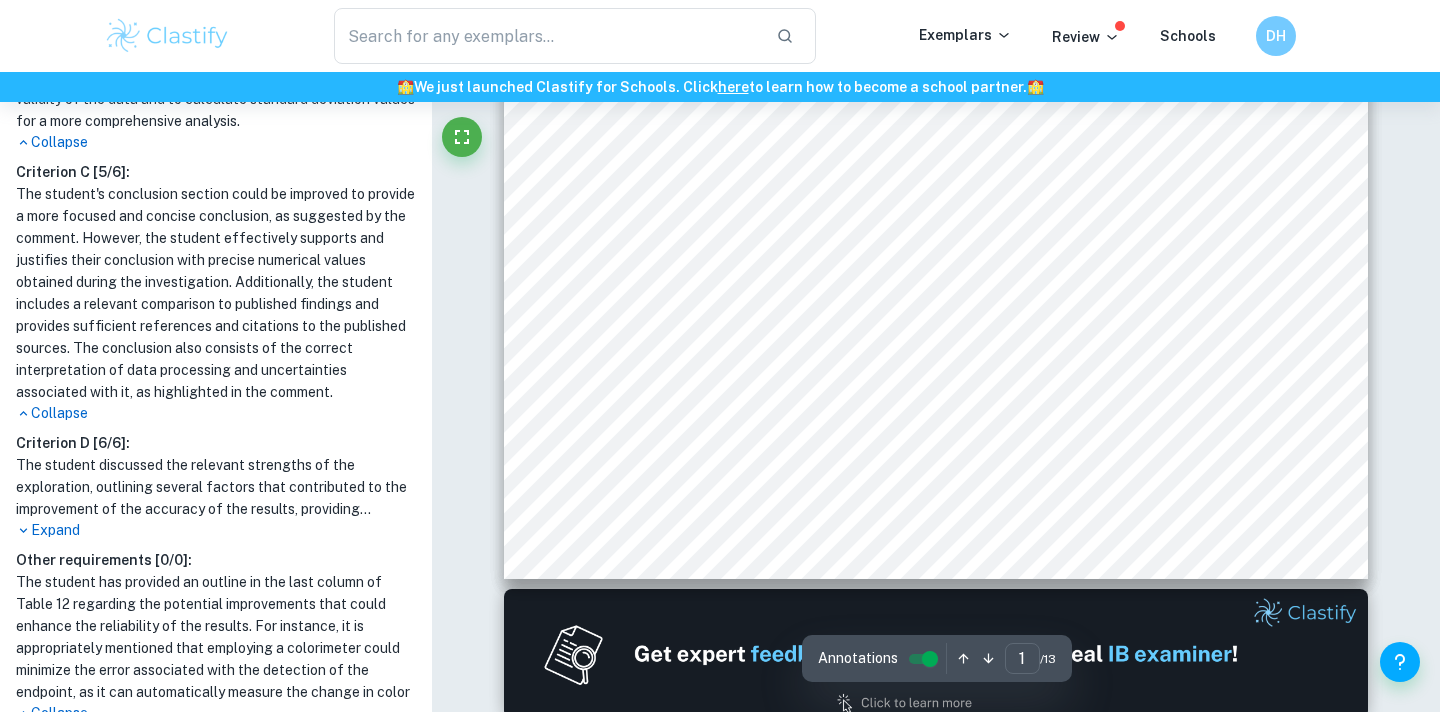 scroll, scrollTop: 0, scrollLeft: 0, axis: both 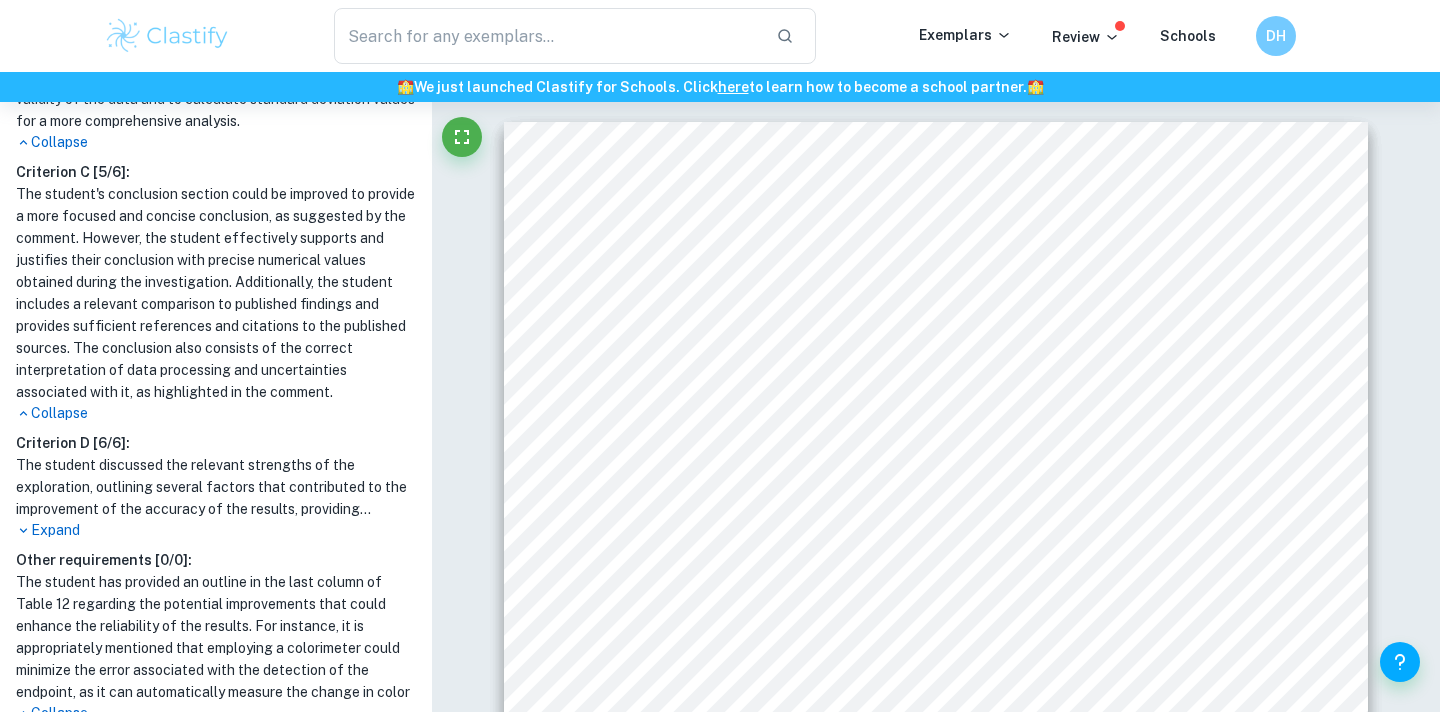 type on "edta" 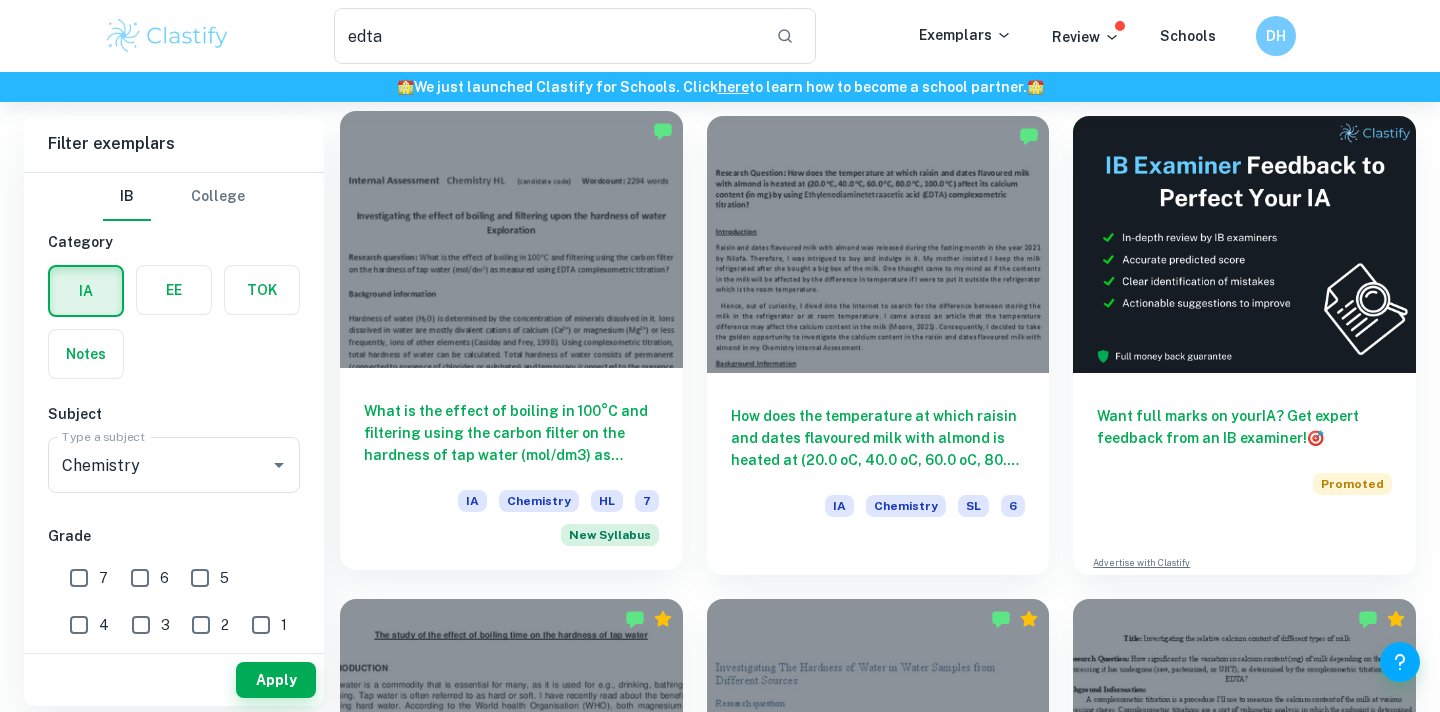 scroll, scrollTop: 423, scrollLeft: 0, axis: vertical 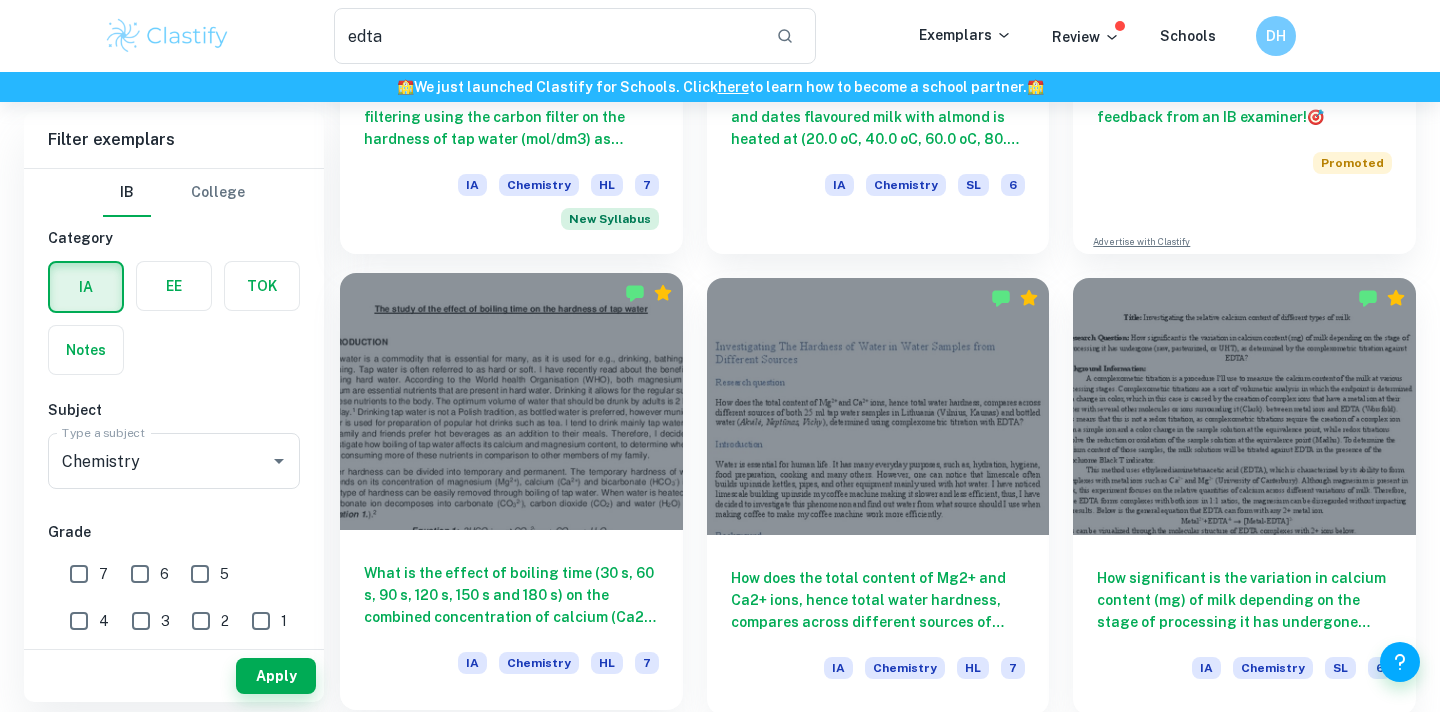 click at bounding box center (511, 401) 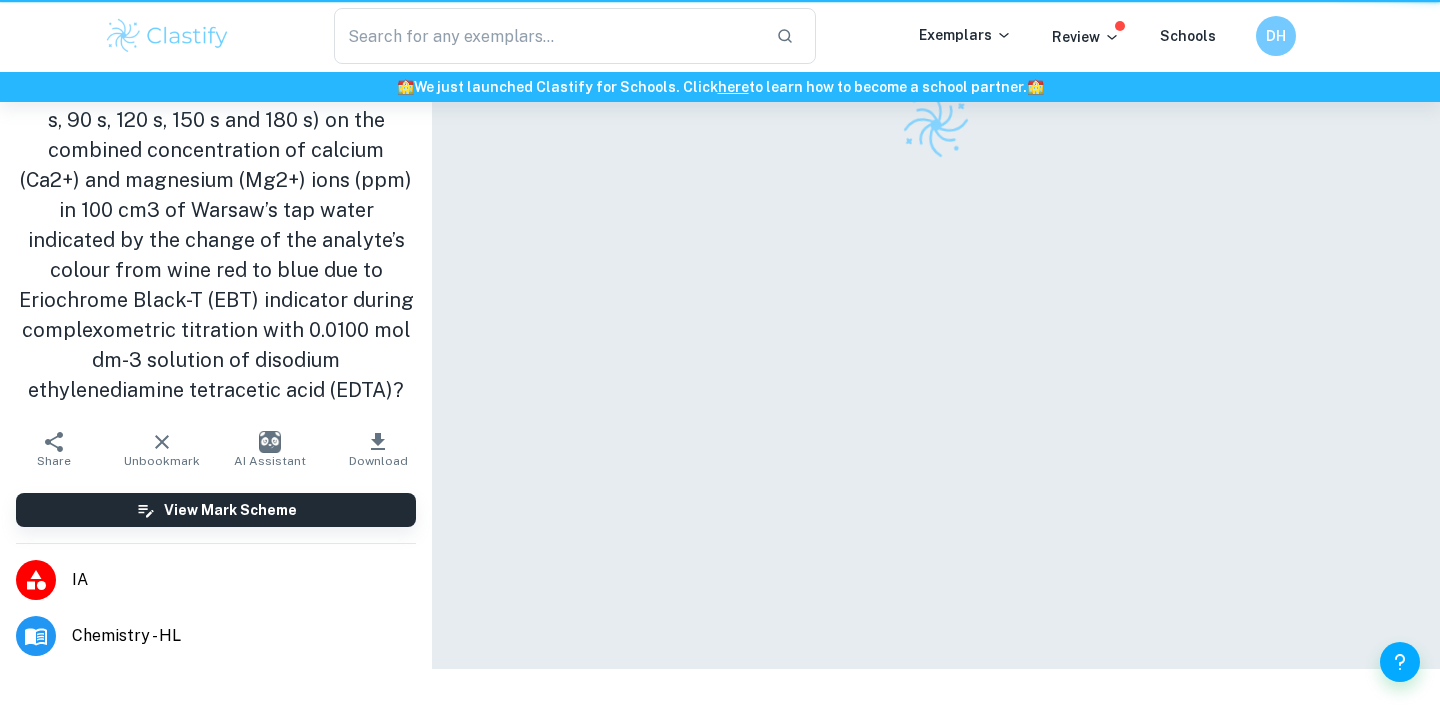 scroll, scrollTop: 0, scrollLeft: 0, axis: both 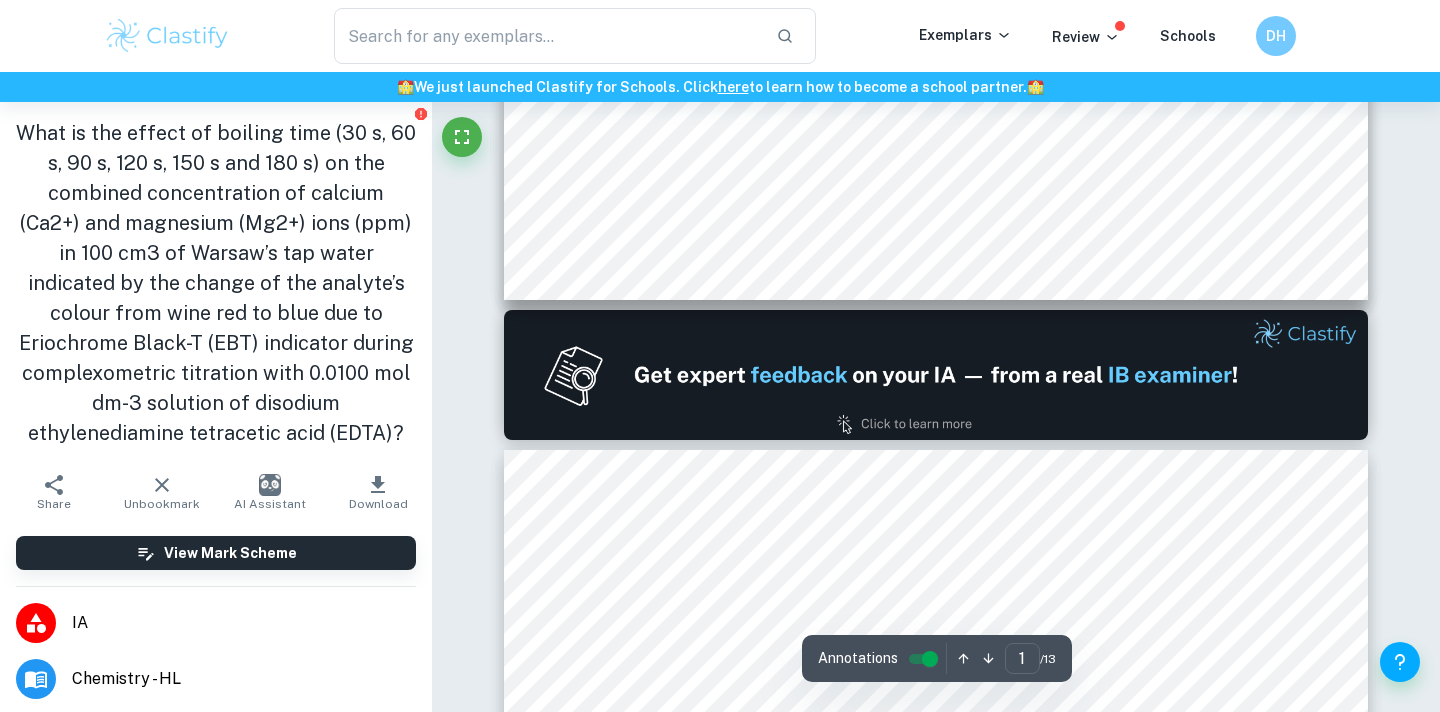 type on "2" 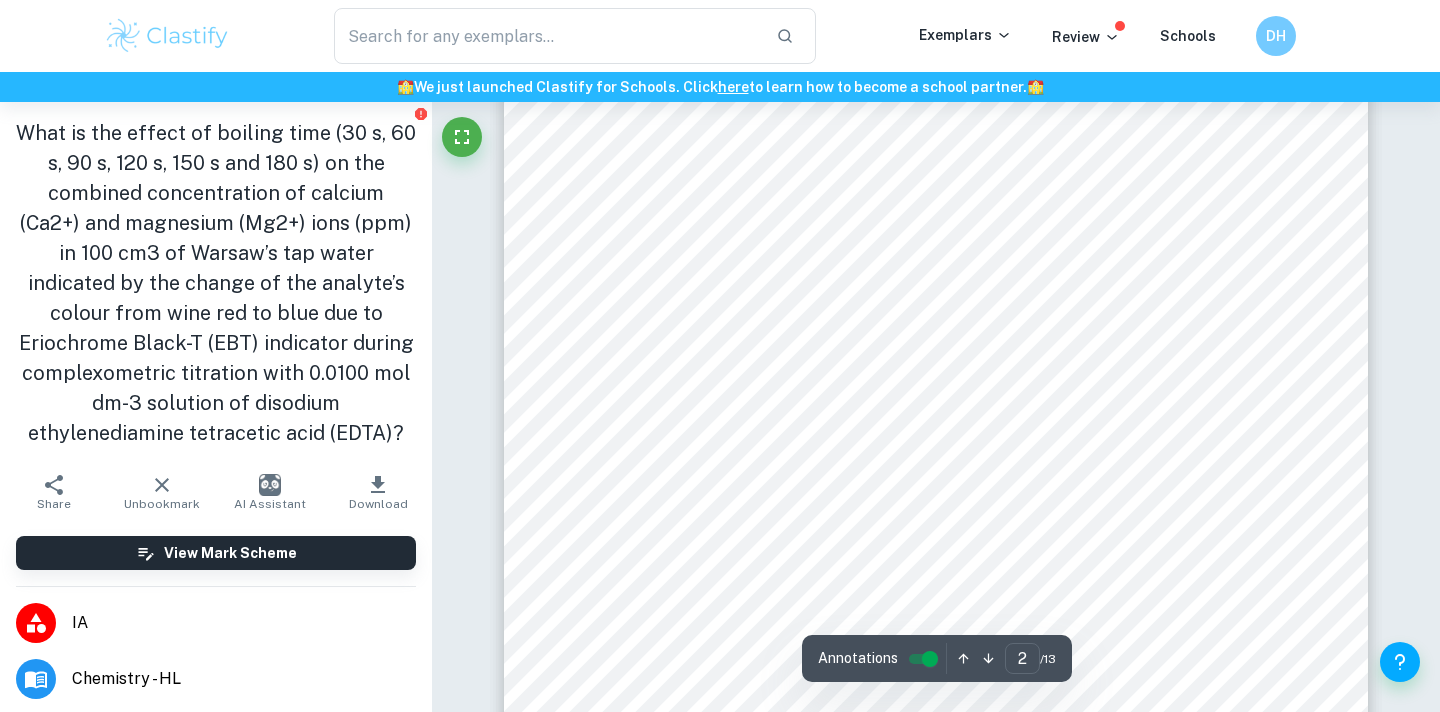 scroll, scrollTop: 1706, scrollLeft: 0, axis: vertical 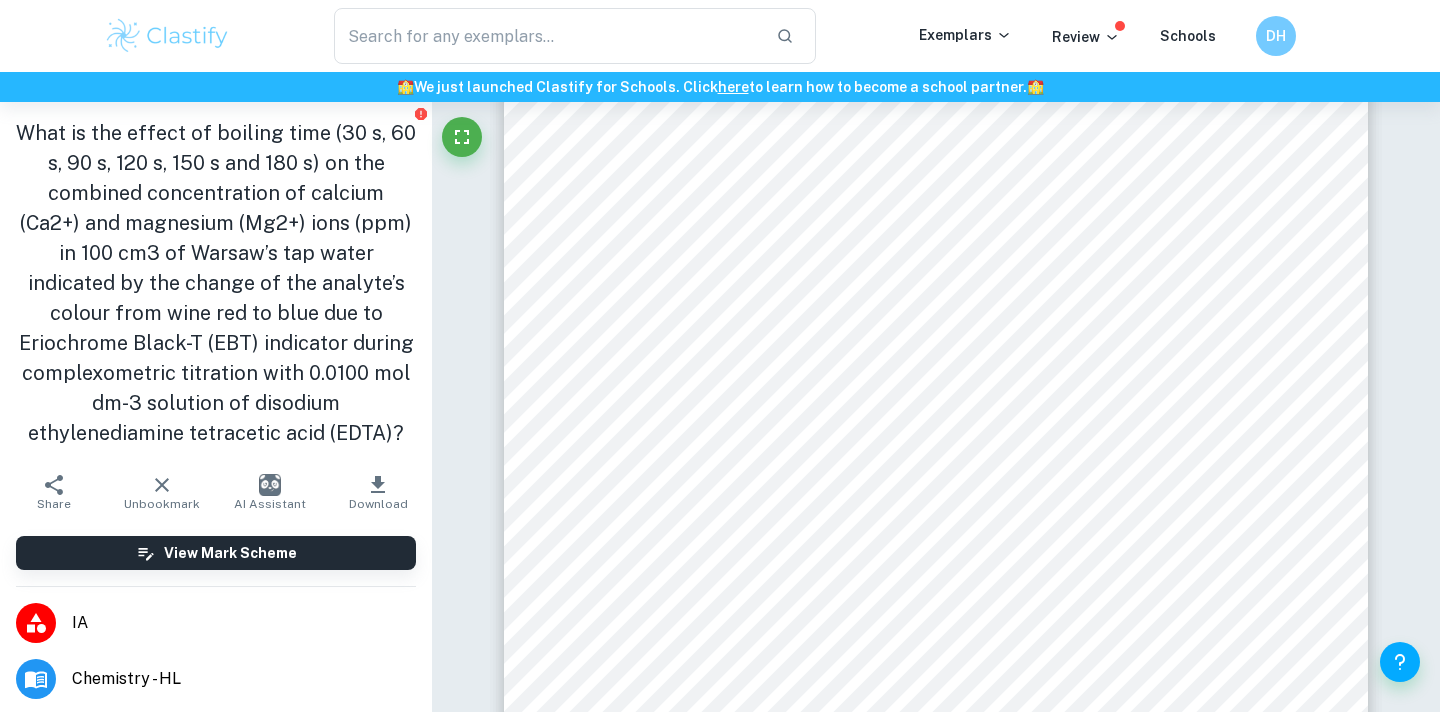 type on "edta" 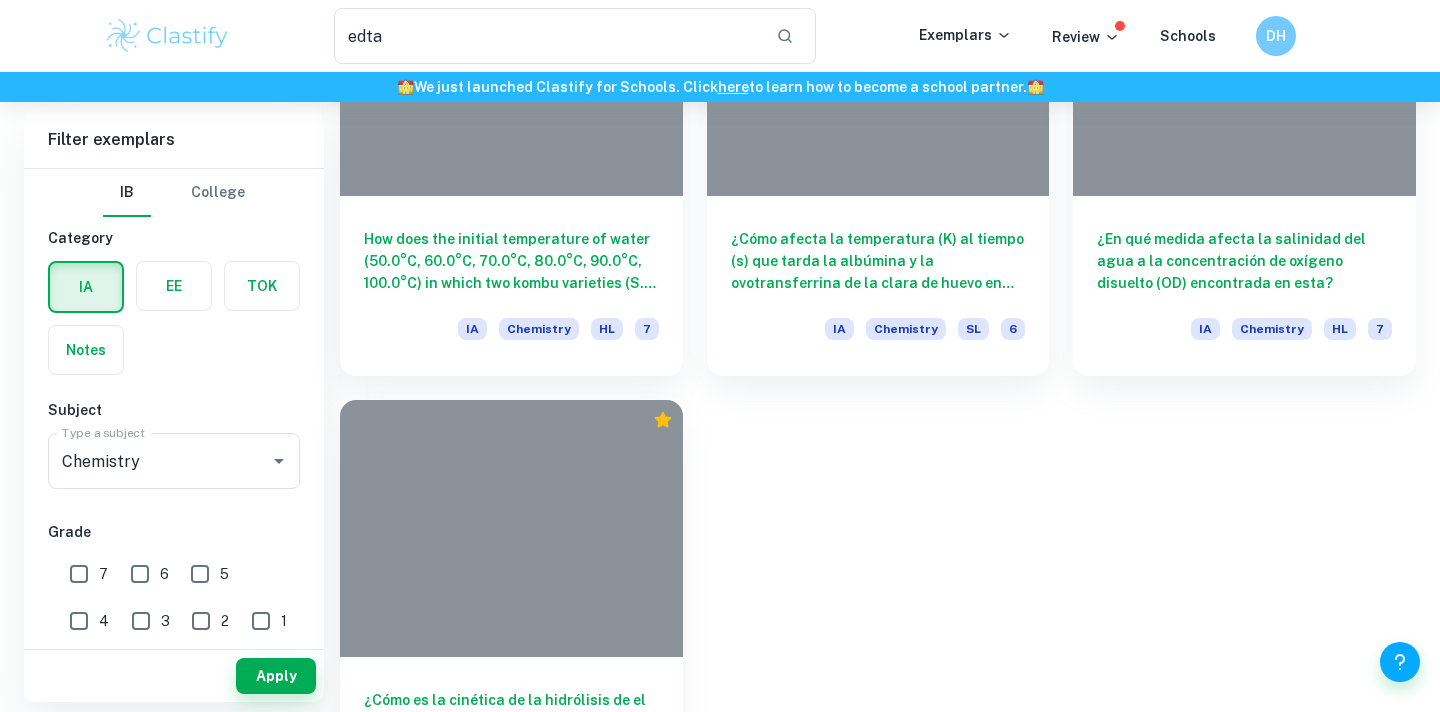 scroll, scrollTop: 423, scrollLeft: 0, axis: vertical 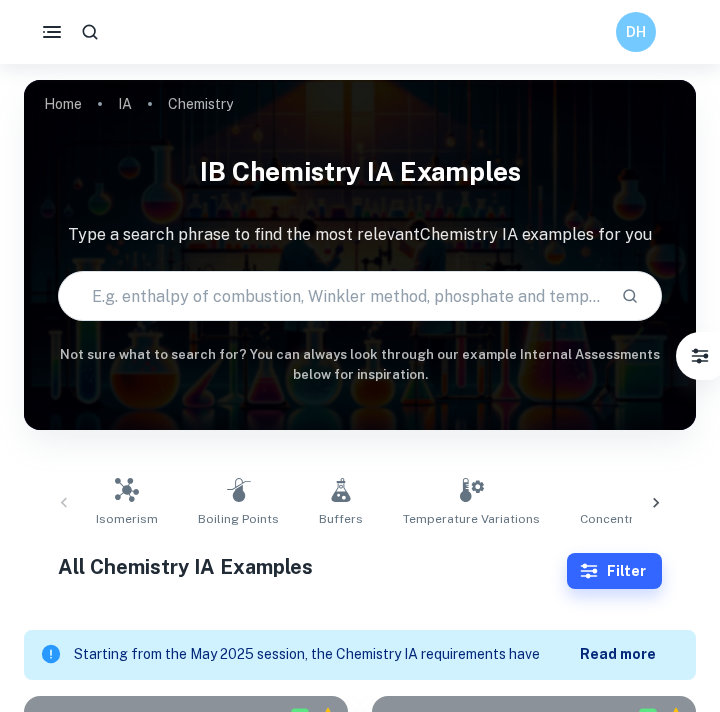 click at bounding box center (332, 296) 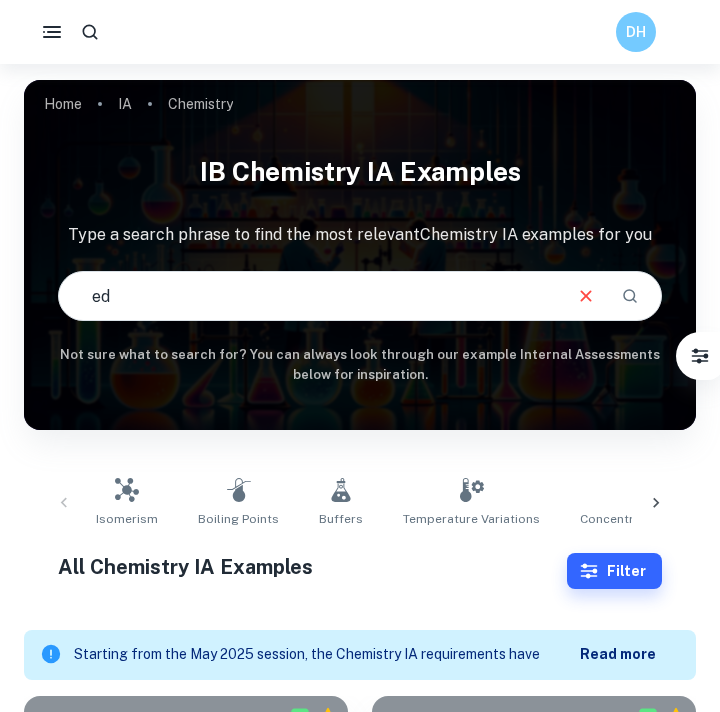 type on "e" 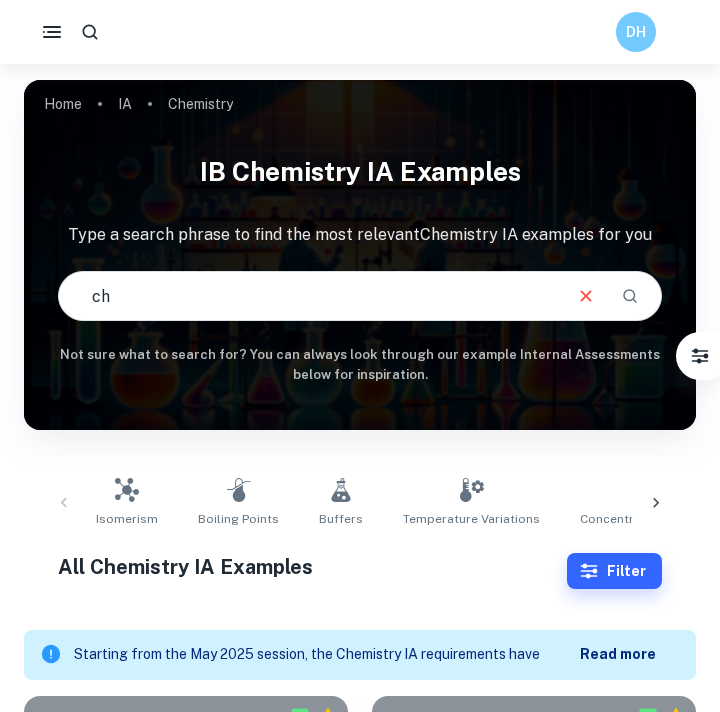 type on "c" 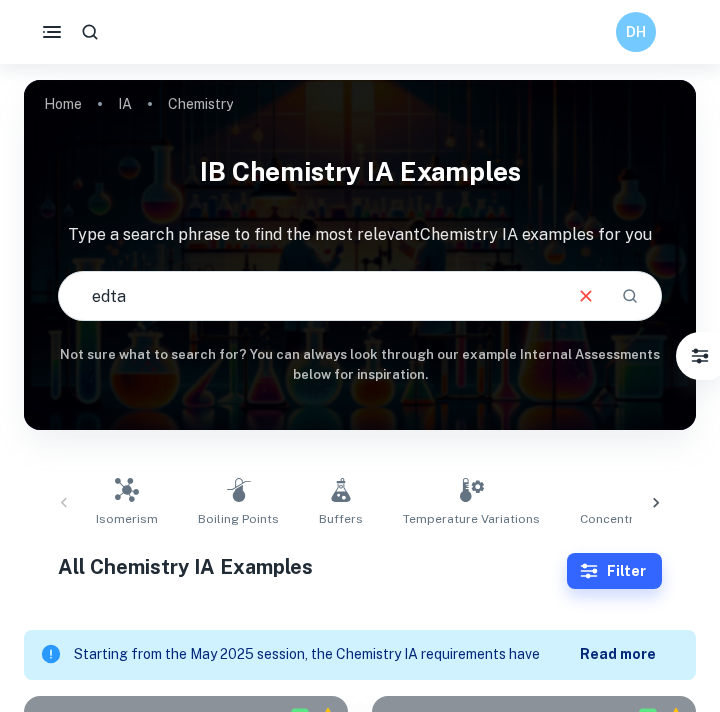 type on "edta" 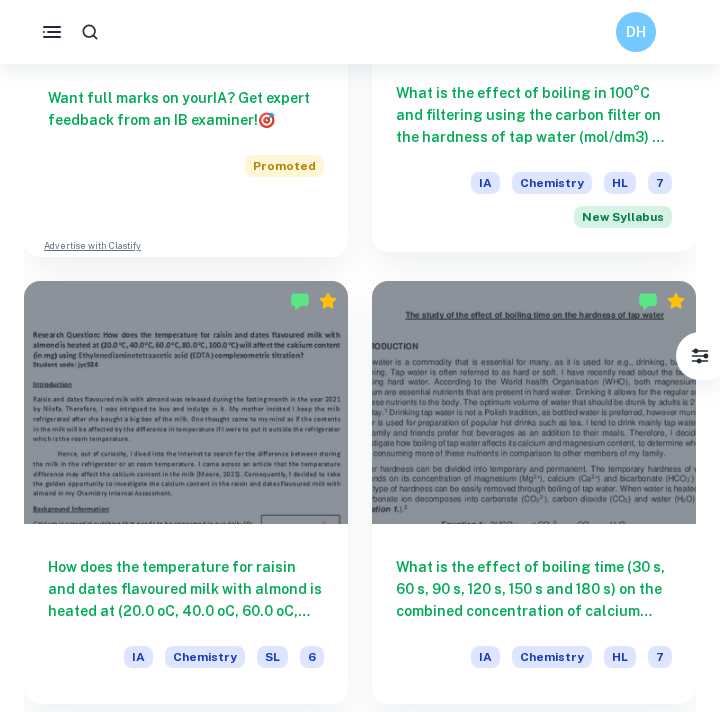 scroll, scrollTop: 1429, scrollLeft: 0, axis: vertical 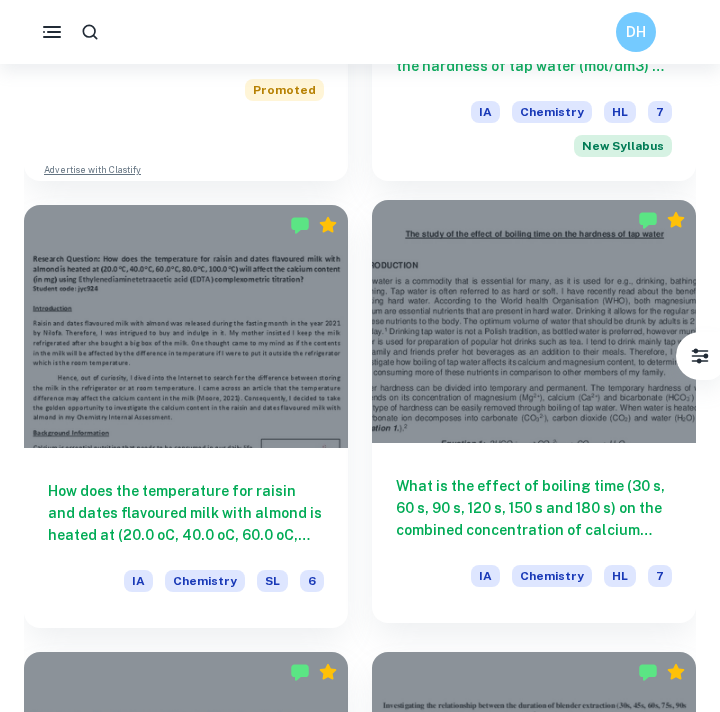 click at bounding box center (534, 321) 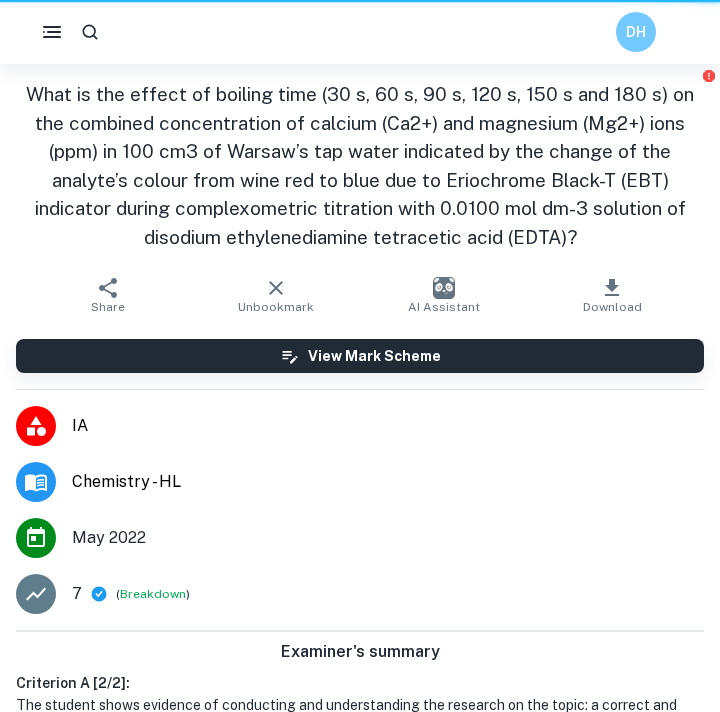scroll, scrollTop: 0, scrollLeft: 0, axis: both 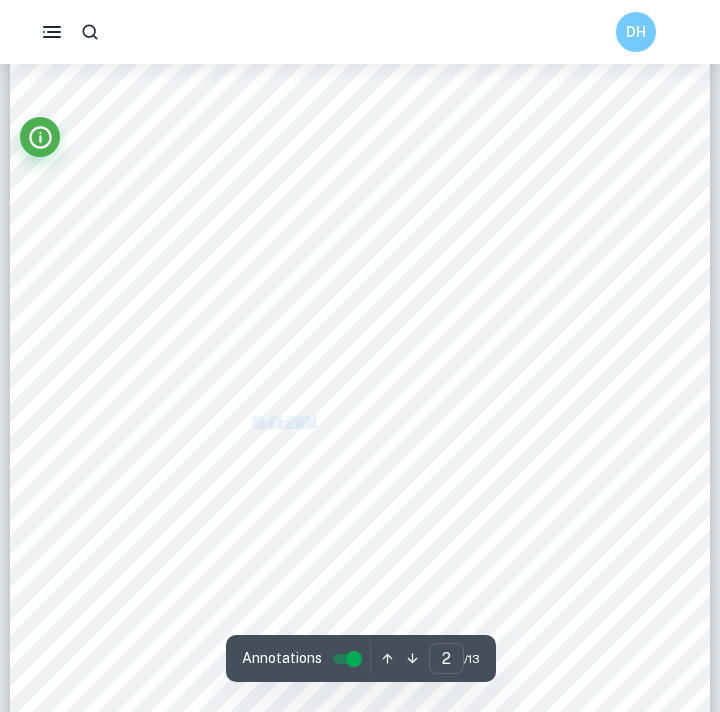 drag, startPoint x: 255, startPoint y: 426, endPoint x: 315, endPoint y: 423, distance: 60.074955 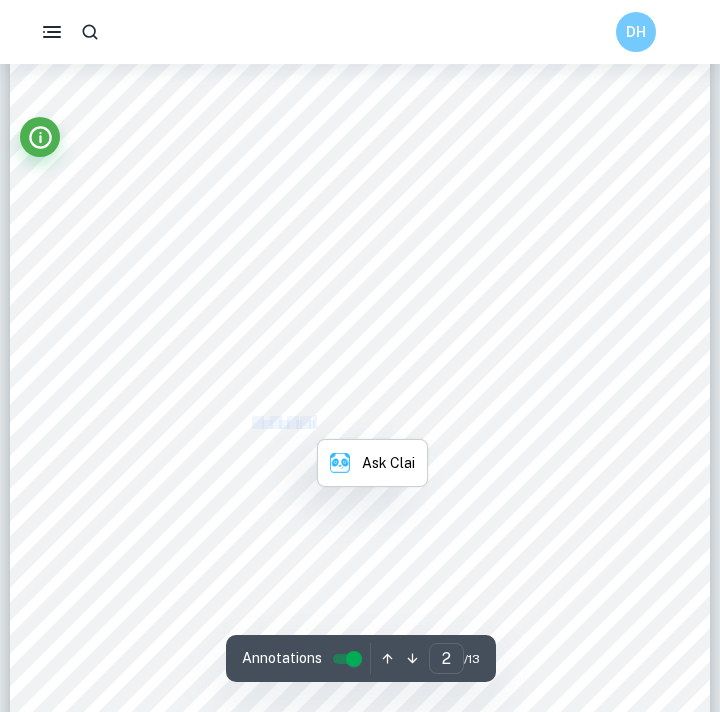 copy on "C 10 H 16 N 2 O 8 )" 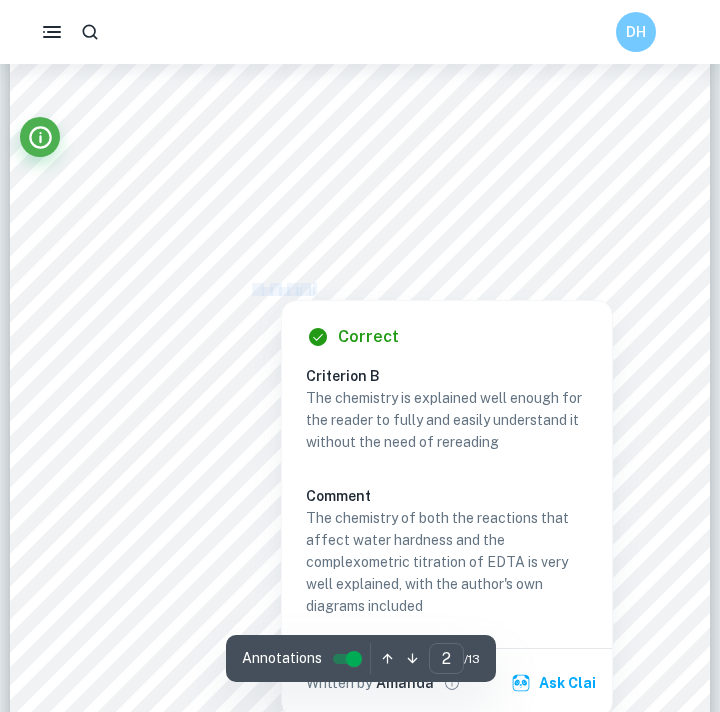 scroll, scrollTop: 1431, scrollLeft: 0, axis: vertical 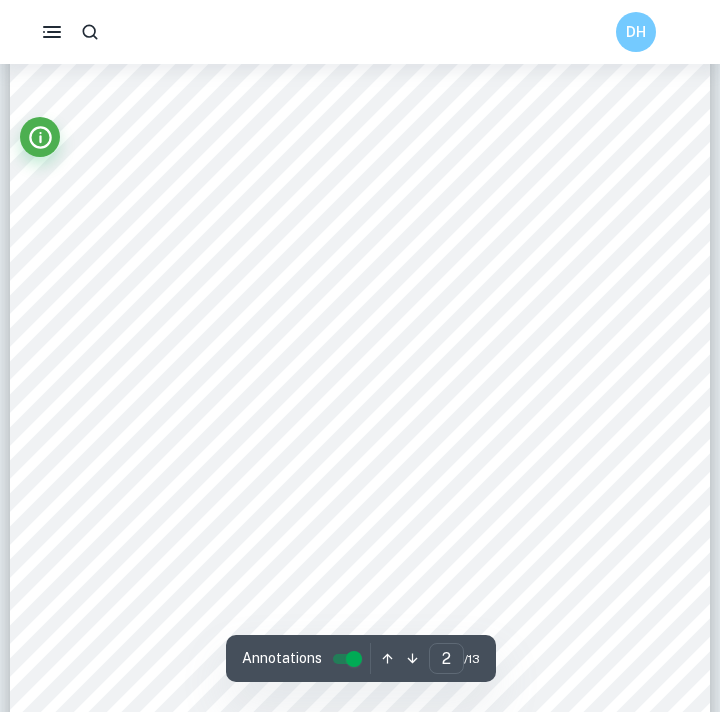 click on "2 What is the effect of boiling time (30 s, 60 s, 90 s, 120 s, 150 s and 180 s) on the combined concentration of calcium (Ca 2+ ) and magnesium (Mg 2+ ) ions (ppm) in 100 cm 3   of   Warsaw’s   tap water indicated by the change of the   analyte’ s colour from wine red to blue due to Eriochrome Black-T (EBT)   indicator   during   complexometric   titration   with   0.0100   mol   dm -3   solution   of   disodium ethylenediamine tetracetic acid (EDTA)? Background information Complexometric titration is used to determine the concentration of calcium and magnesium ions in tap water after a specified period of boiling. Titration is a technique used to determine the concentration of an analyte by adding a specific volume of titrant, a solution of known concentration, until an end point at which the reaction reaches neutralisation. 6 Complexometric titrations are used for the estimation of concentration of metal ions, such as Ca 2+ and Mg 2+ and ligand are coordinative (also known as dative) bonds. 7 10 H 16 N" at bounding box center (360, 262) 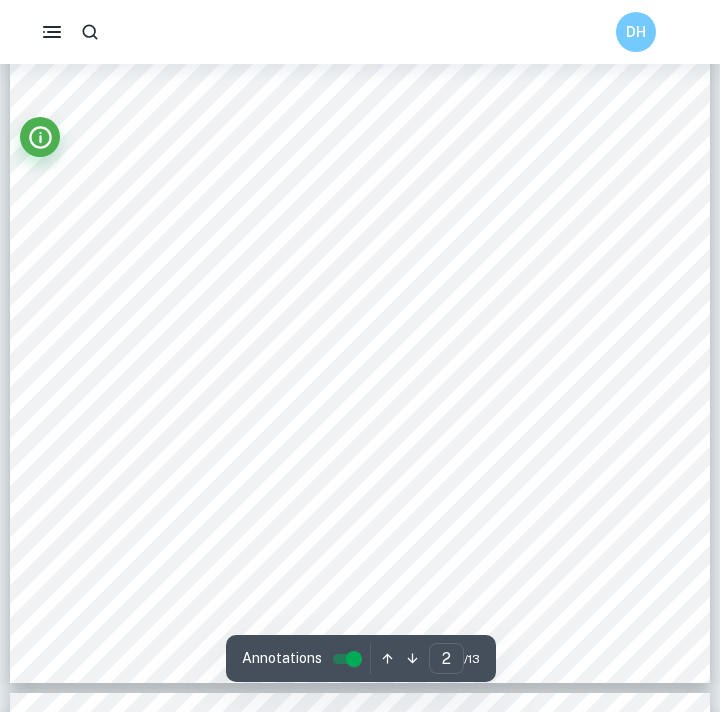 scroll, scrollTop: 1508, scrollLeft: 0, axis: vertical 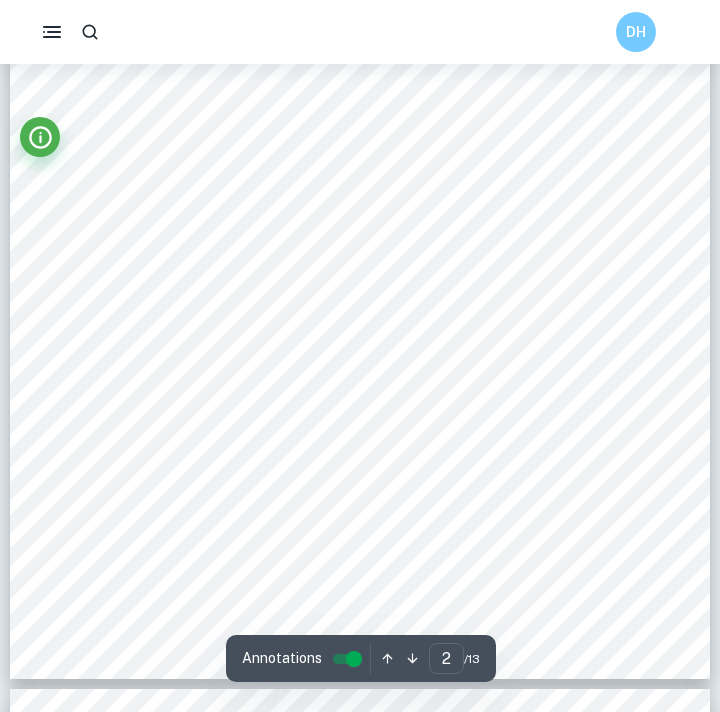 click on "https://www.researchgate.net/publication/321552574_Ferdinand_Munz_EDTA_and_40_years_of_inventions" at bounding box center [316, 586] 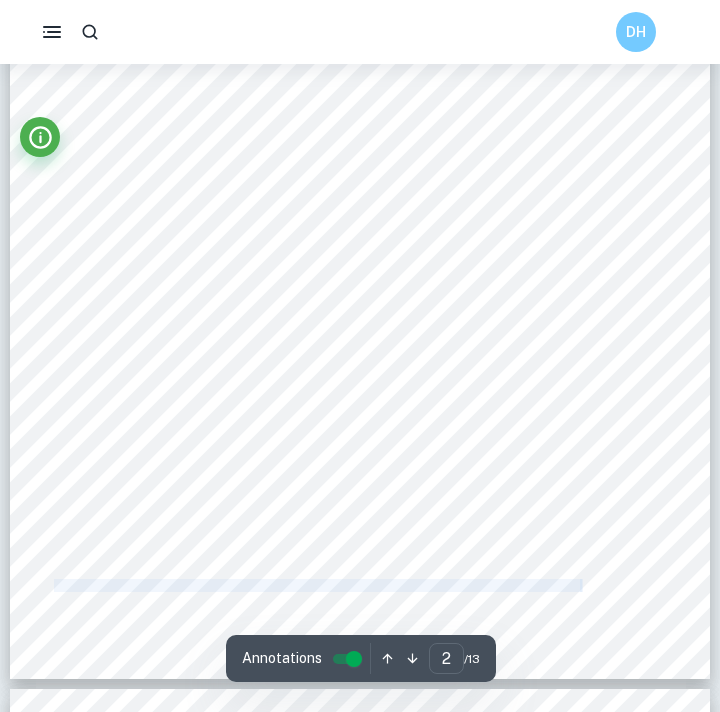 drag, startPoint x: 54, startPoint y: 588, endPoint x: 582, endPoint y: 584, distance: 528.01514 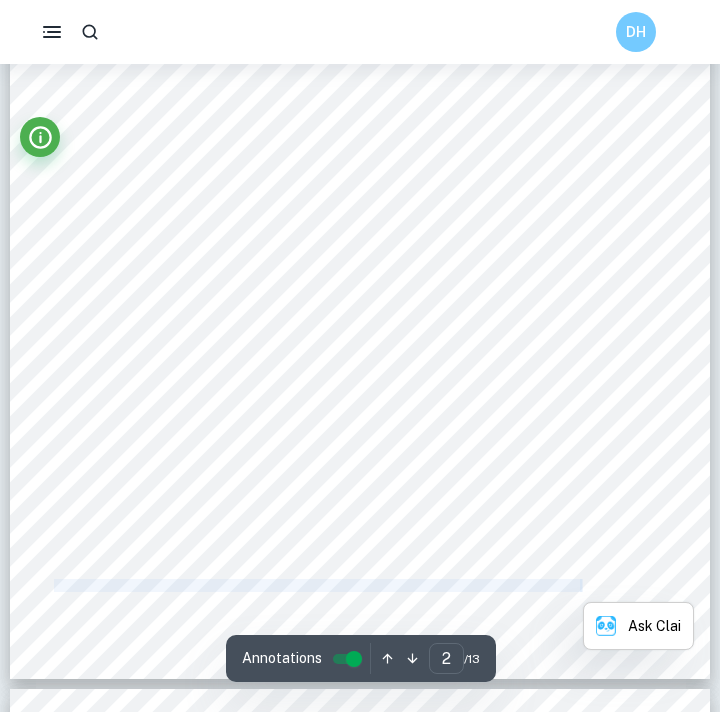 copy on "https://www.researchgate.net/publication/321552574_Ferdinand_Munz_EDTA_and_40_years_of_inventions ," 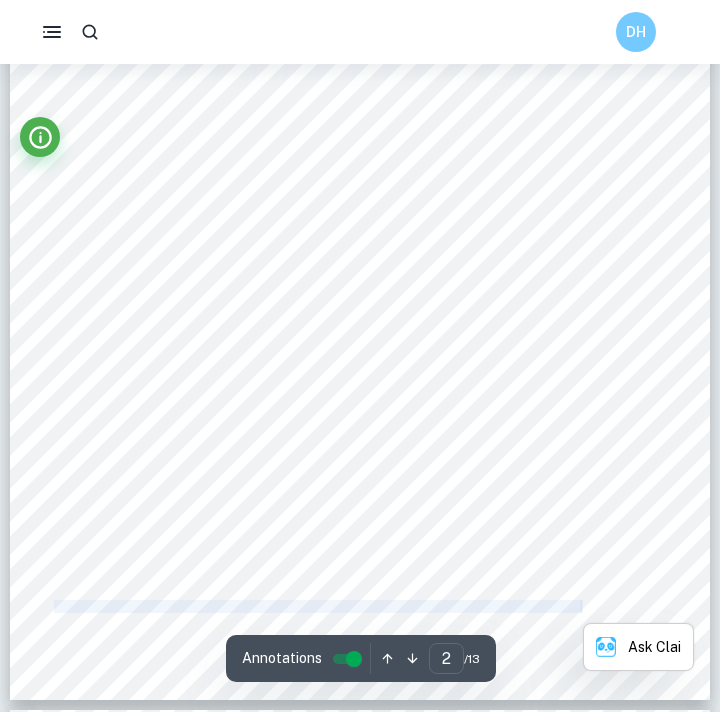 scroll, scrollTop: 1483, scrollLeft: 0, axis: vertical 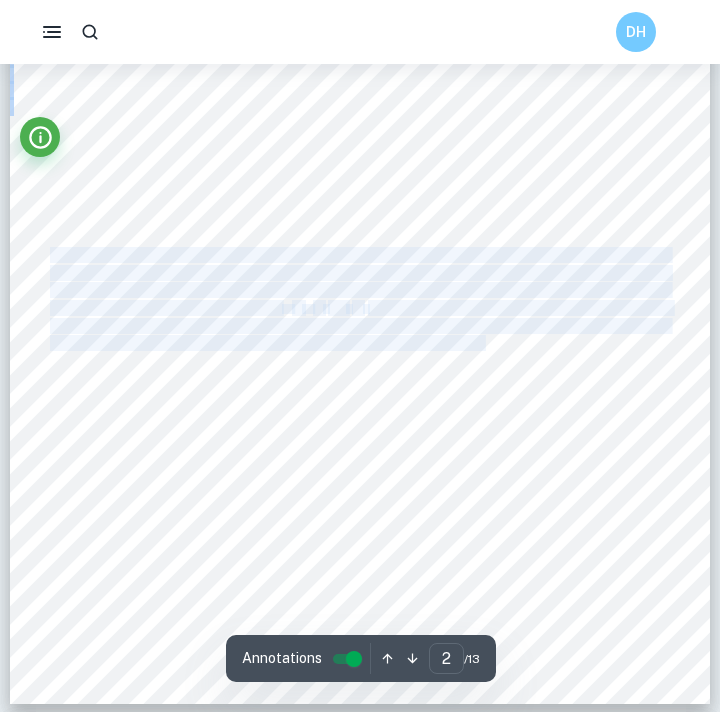 drag, startPoint x: 50, startPoint y: 254, endPoint x: 488, endPoint y: 338, distance: 445.98206 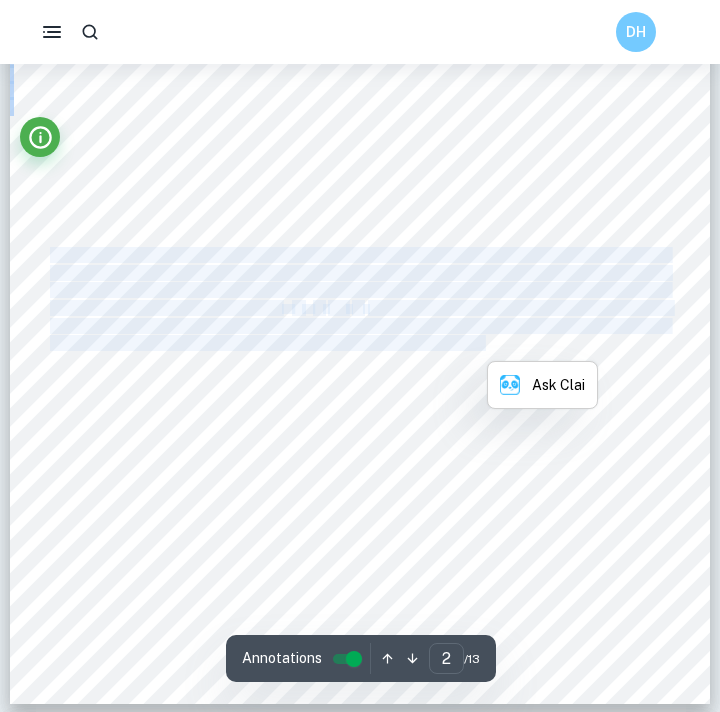 copy on "The molecule has 6 donor atoms- 2 nitrogen and 4 oxygen atoms. However, EDTA is insoluble in water due to its carboxyl groups, which do not dissociate at low pH. The bonds between hydrogen and oxygen atoms in the undissociated carboxyl groups are covalent and result in the insolubility of EDTA in water. Disodium EDTA (C 10 H 14 N 2 Na 2 O 8 ) is in turn a soluble molecule, that acts as a chelating agent as well and is used for the titration. Disodium EDTA contains two sodium ions instead of hydrogen atoms attached to the oxygen atom of the carboxyl group" 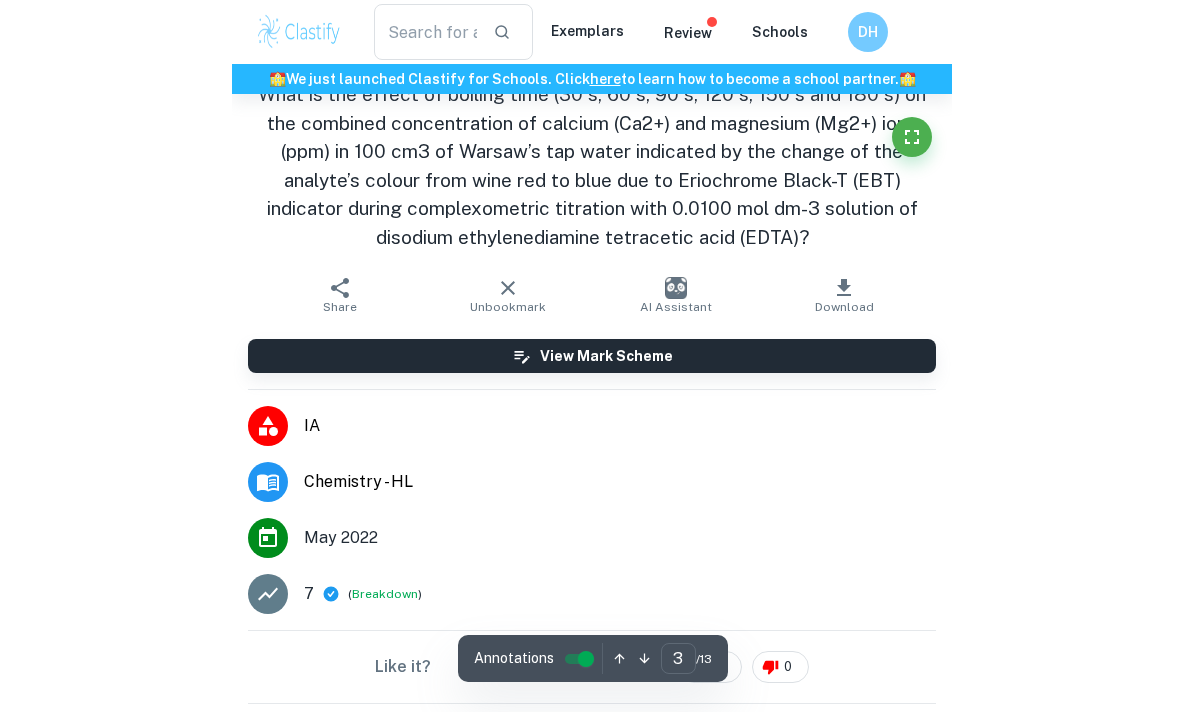 scroll, scrollTop: 2430, scrollLeft: 0, axis: vertical 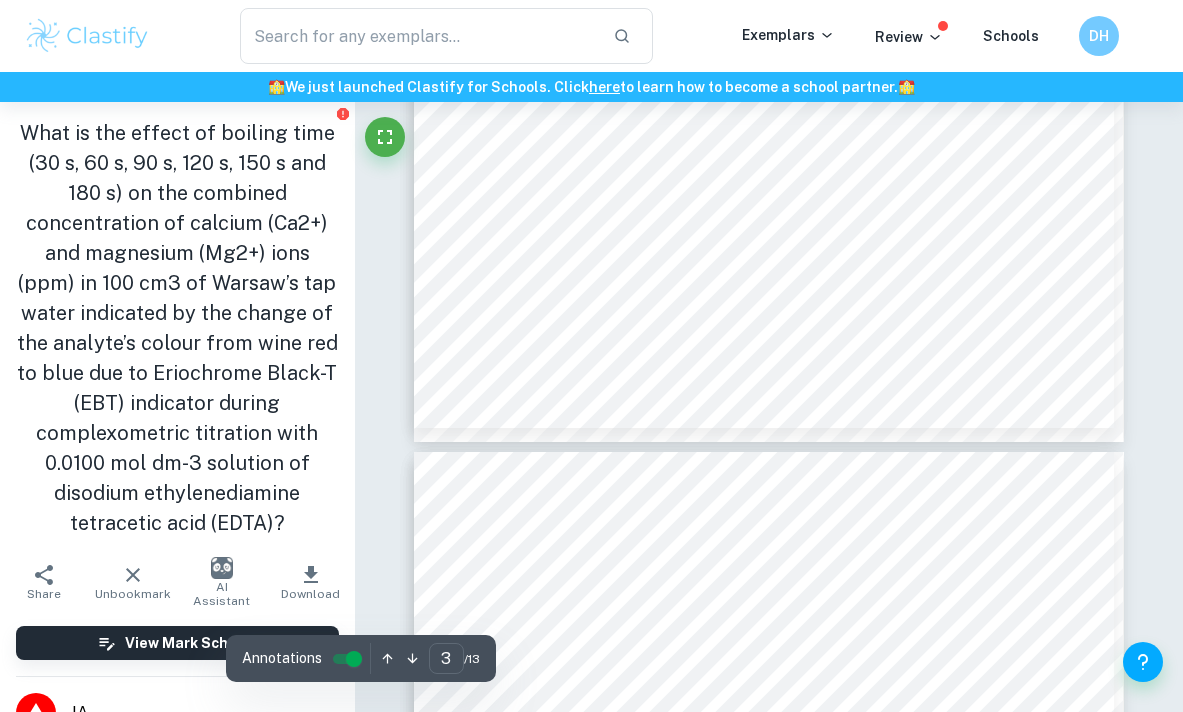 type on "4" 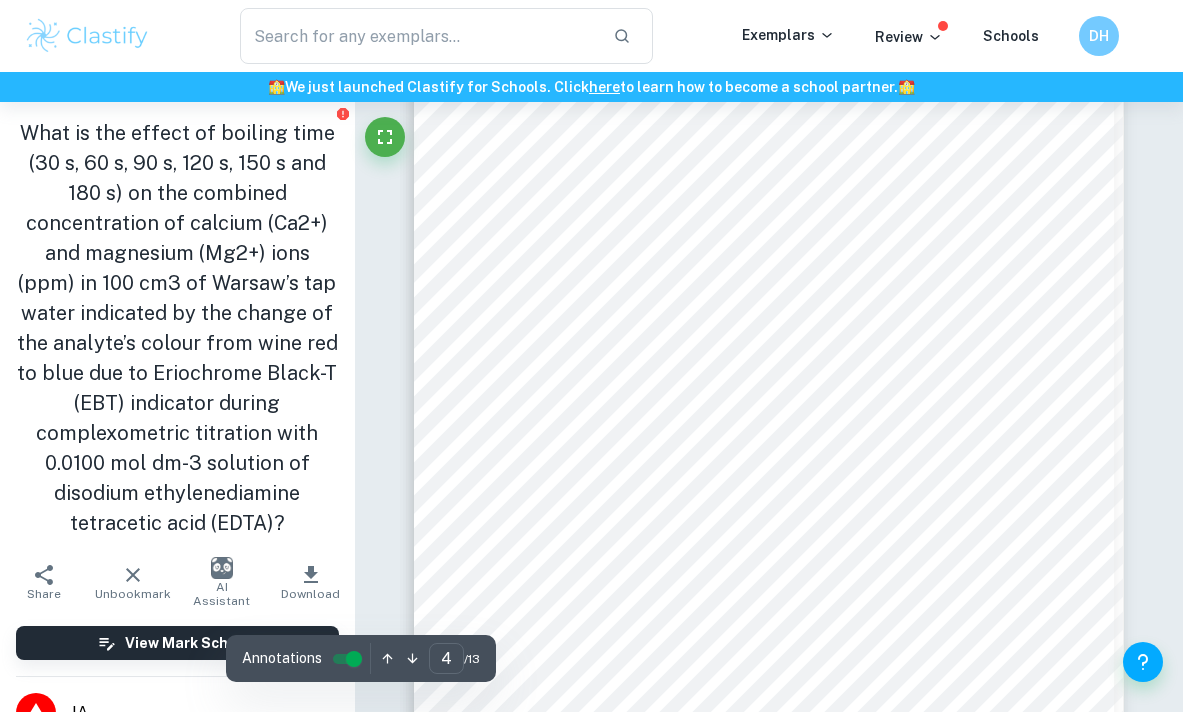 scroll, scrollTop: 3211, scrollLeft: 0, axis: vertical 